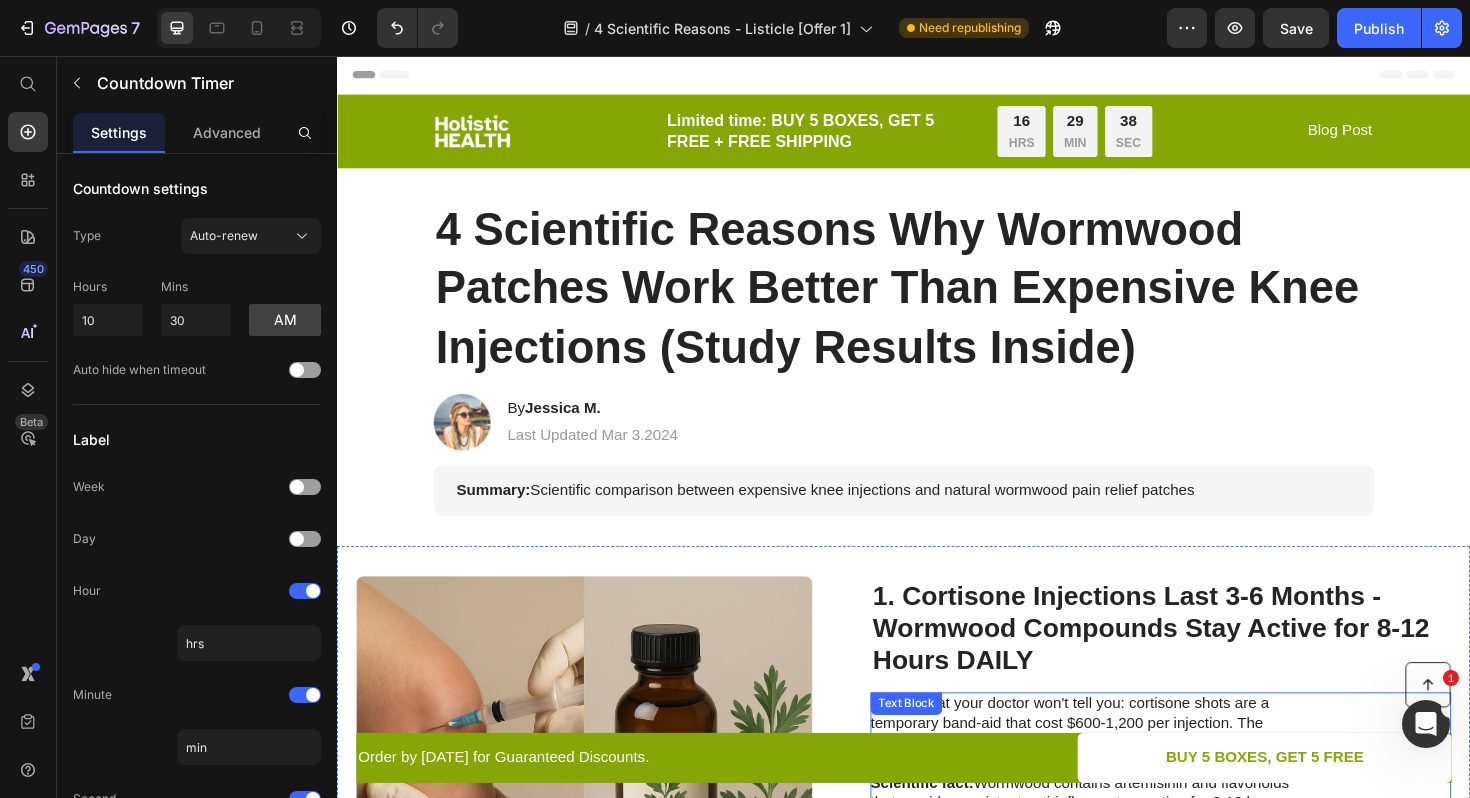 scroll, scrollTop: 803, scrollLeft: 0, axis: vertical 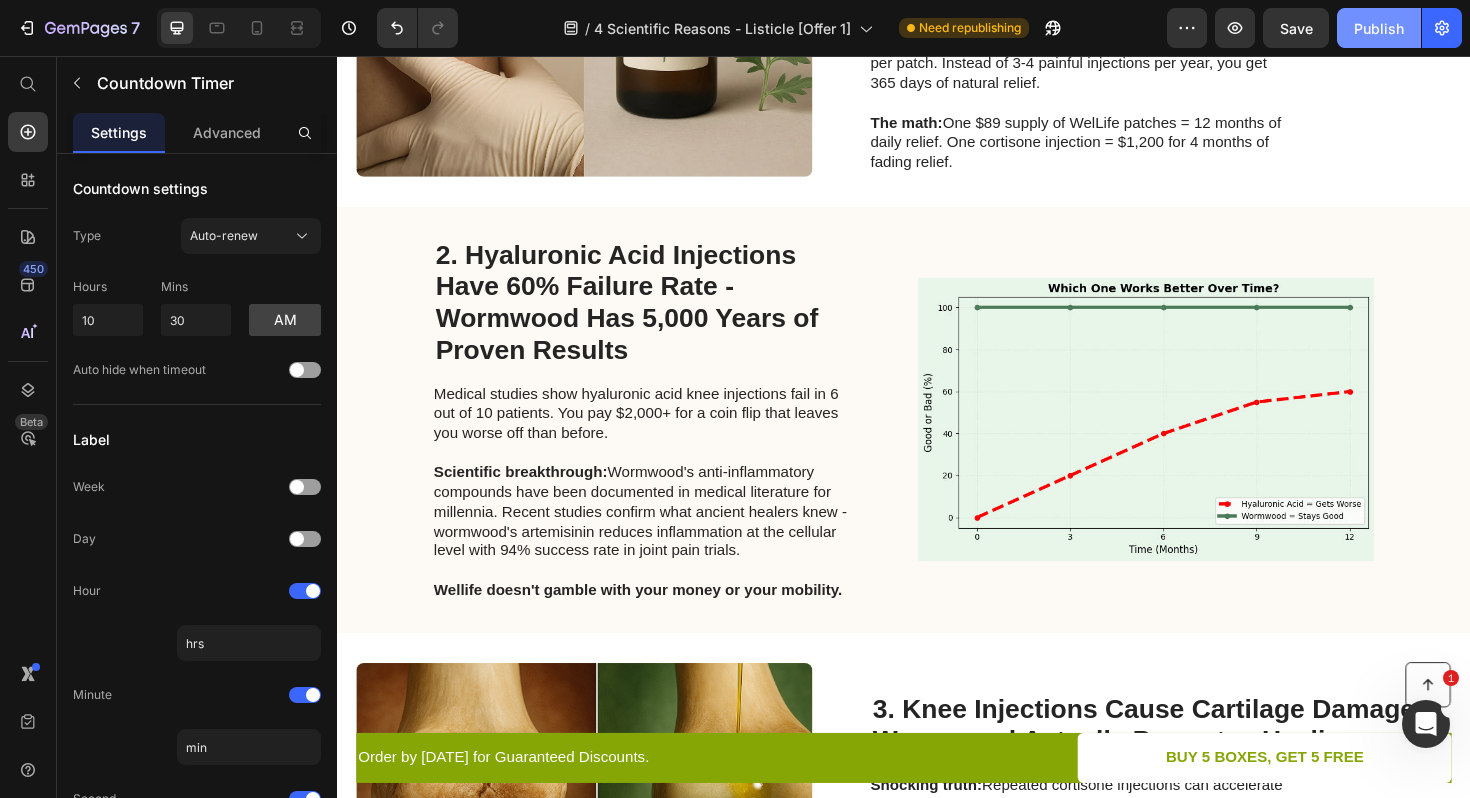 click on "Publish" 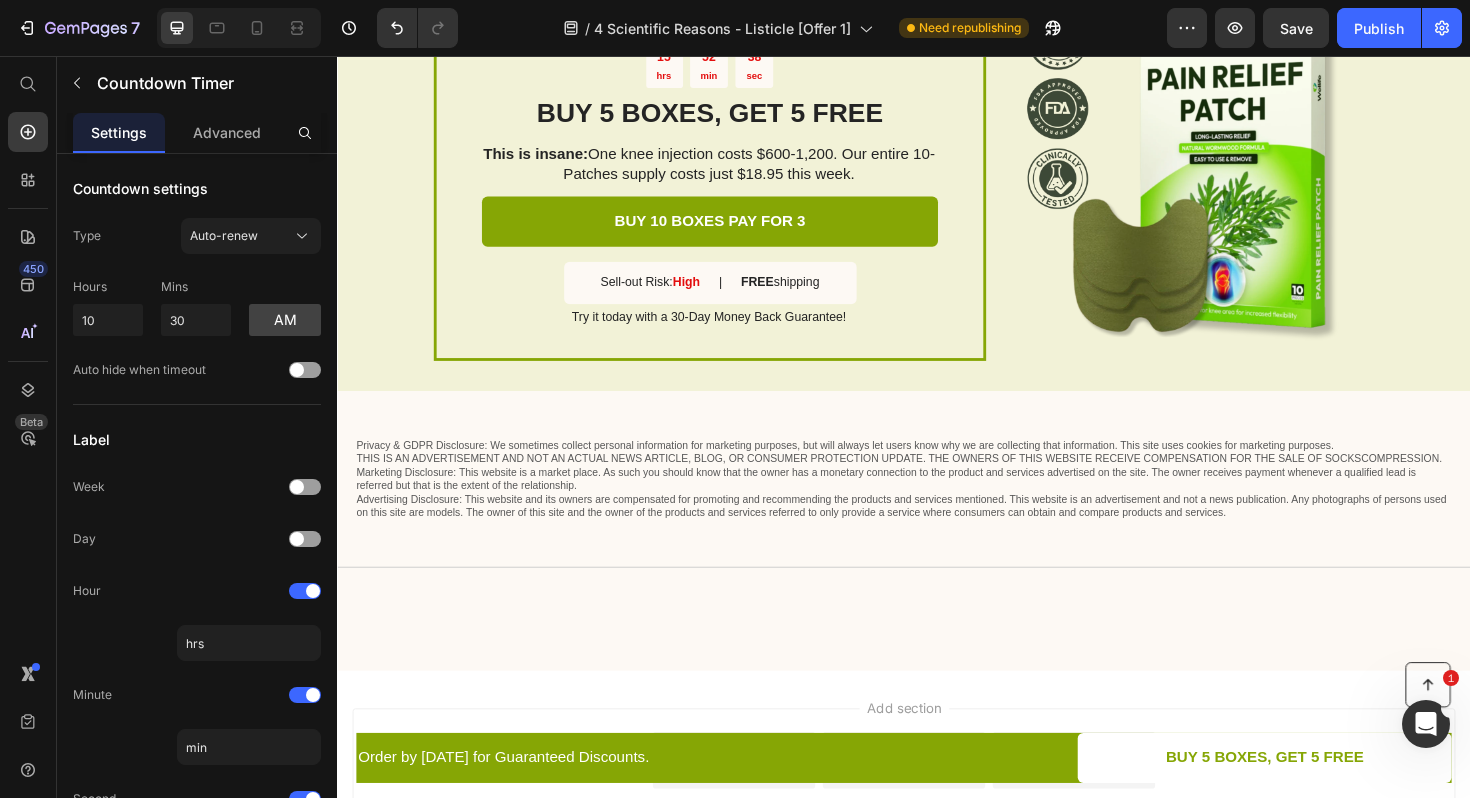 scroll, scrollTop: 3339, scrollLeft: 0, axis: vertical 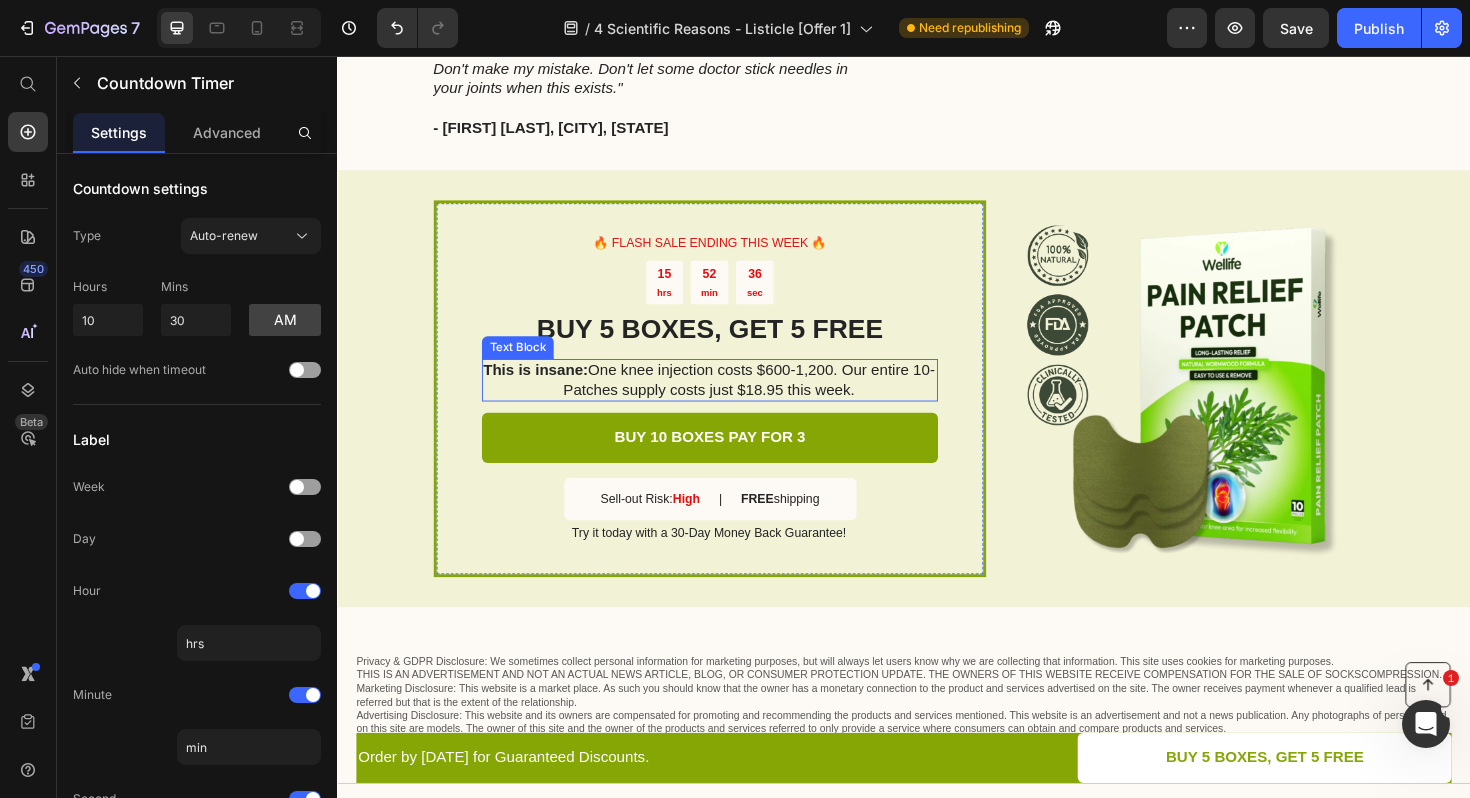 click on "This is insane:  One knee injection costs $600-1,200. Our entire 10-Patches supply costs just $18.95 this week." at bounding box center [730, 400] 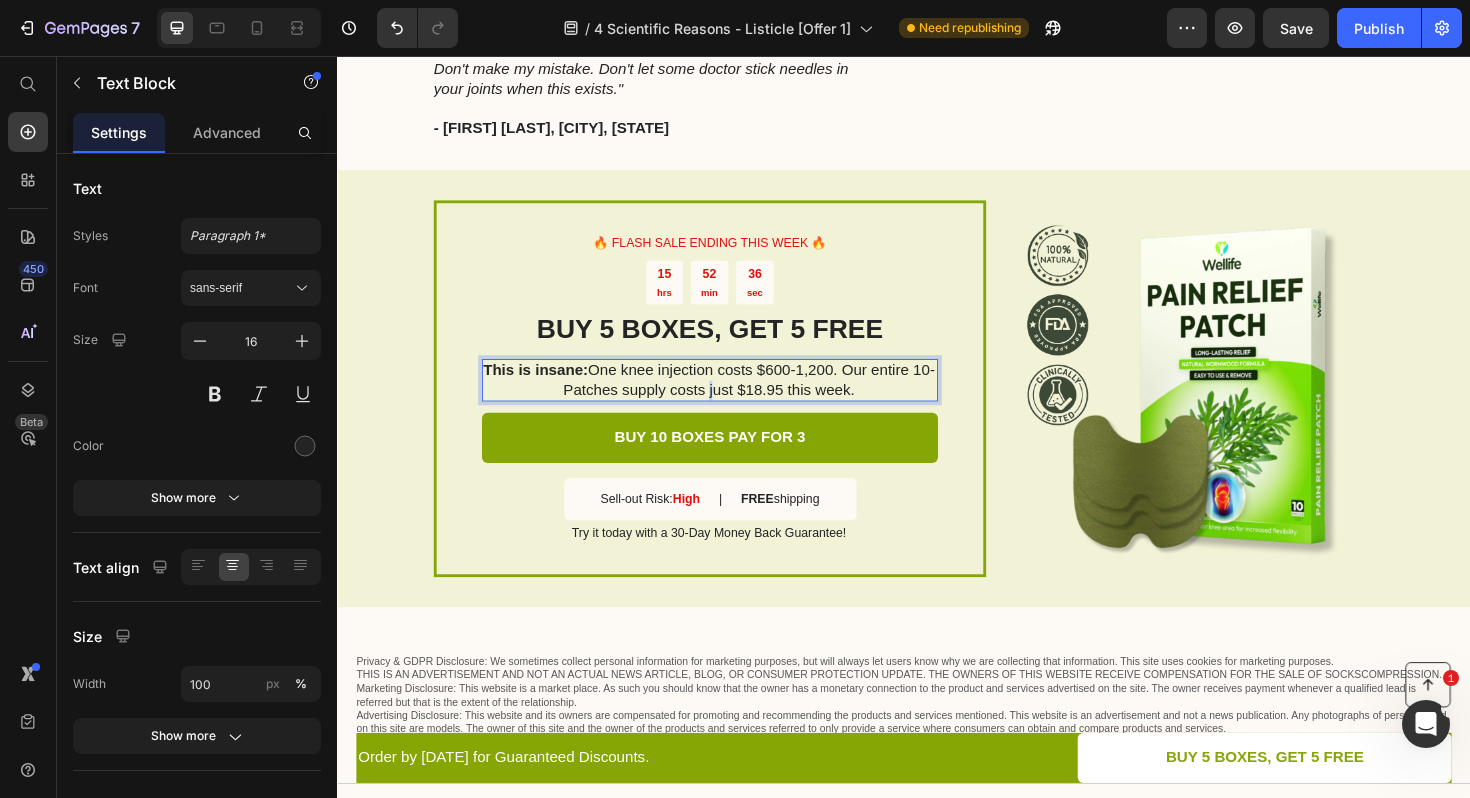 click on "This is insane:  One knee injection costs $600-1,200. Our entire 10-Patches supply costs just $18.95 this week." at bounding box center (730, 400) 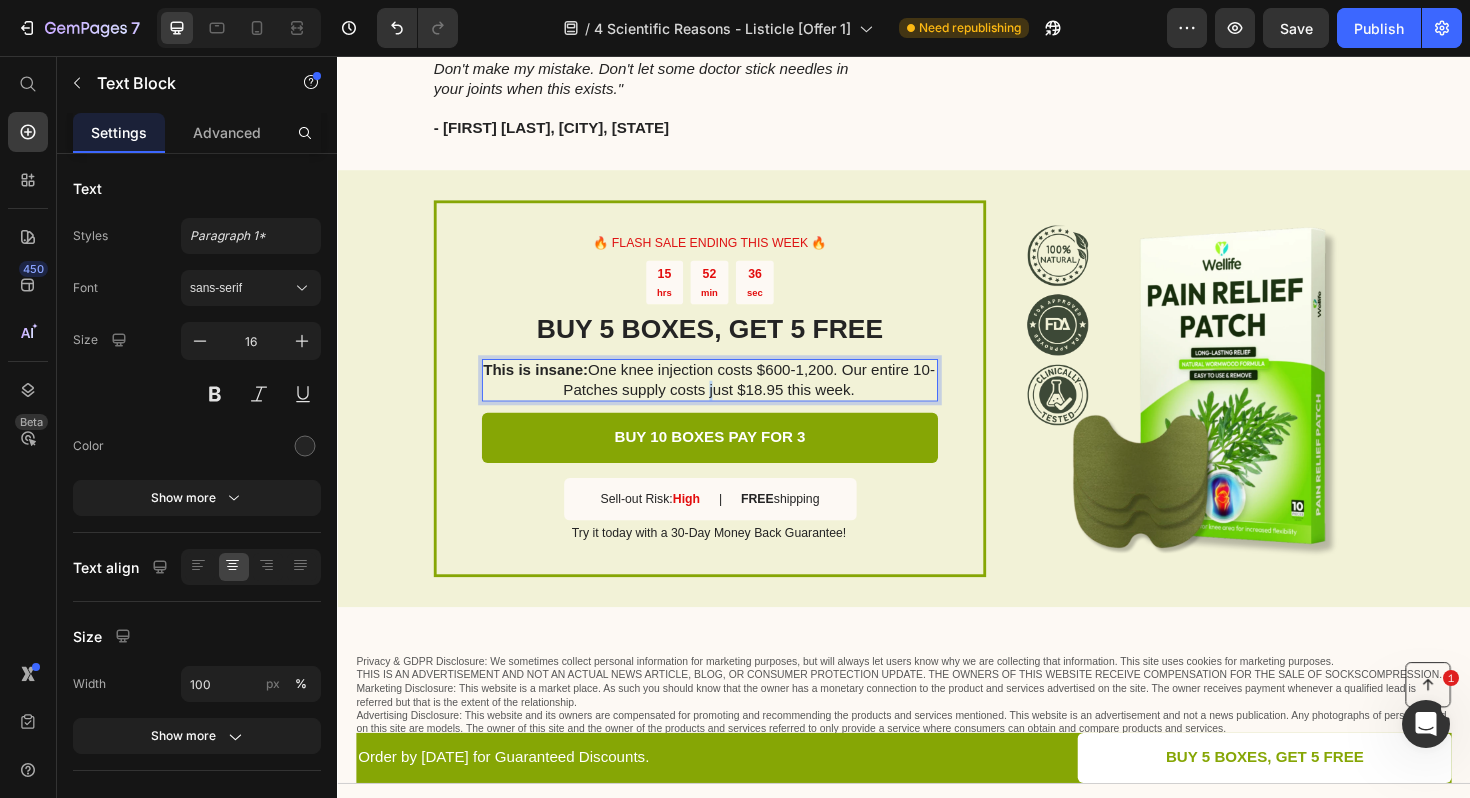 click on "This is insane:  One knee injection costs $600-1,200. Our entire 10-Patches supply costs just $18.95 this week." at bounding box center [730, 400] 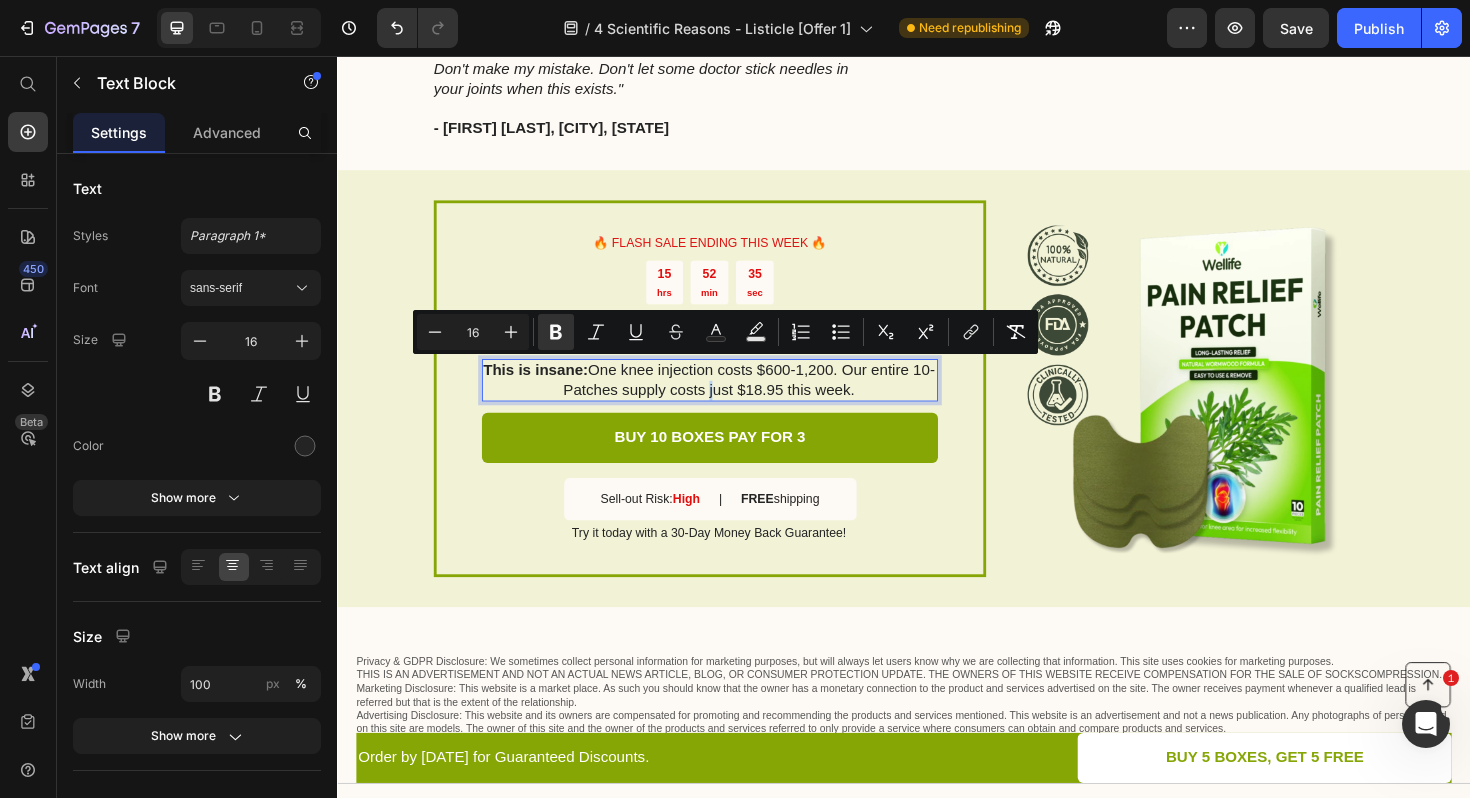 copy on "This is insane:  One knee injection costs $600-1,200. Our entire 10-Patches supply costs just $18.95 this week." 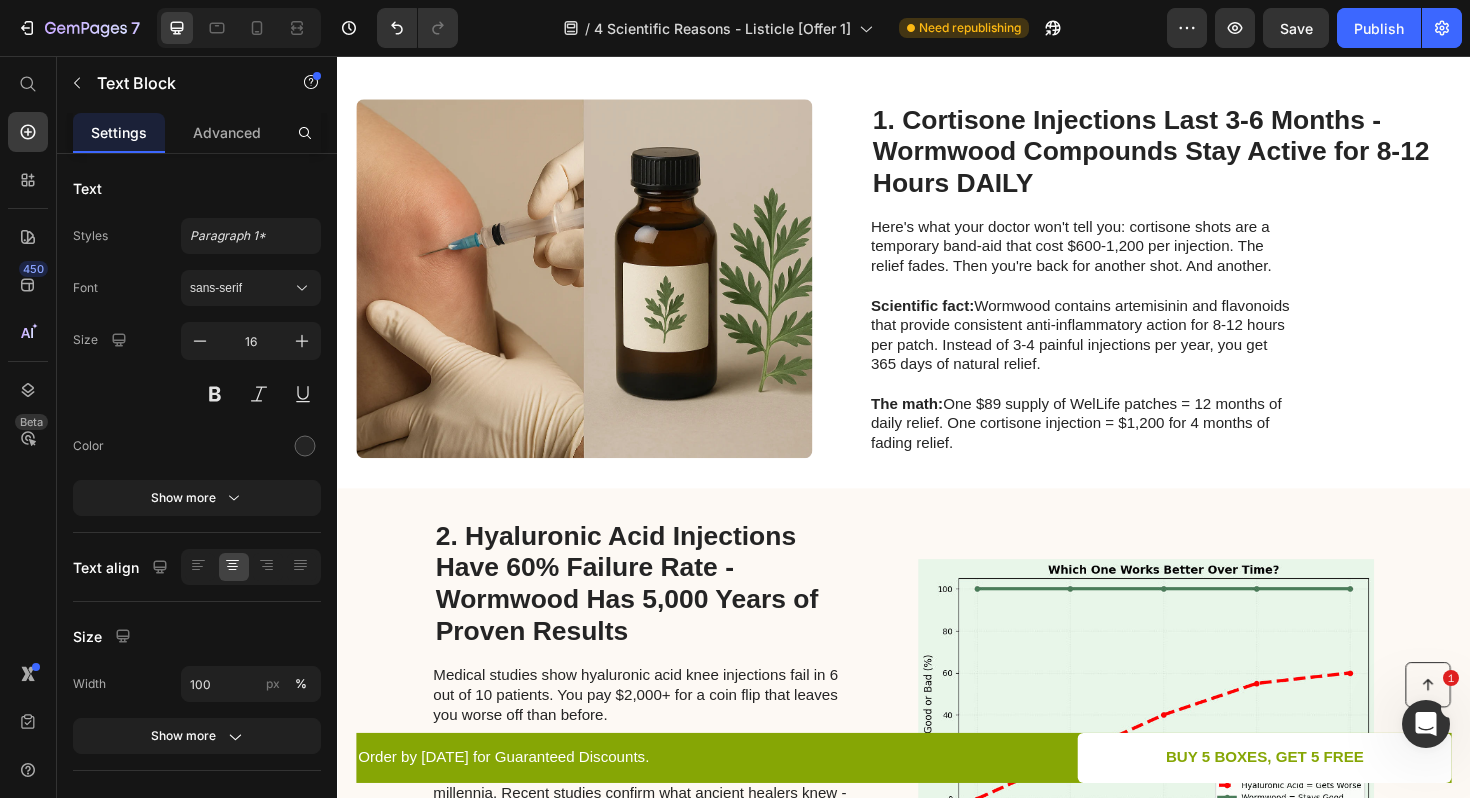 scroll, scrollTop: 0, scrollLeft: 0, axis: both 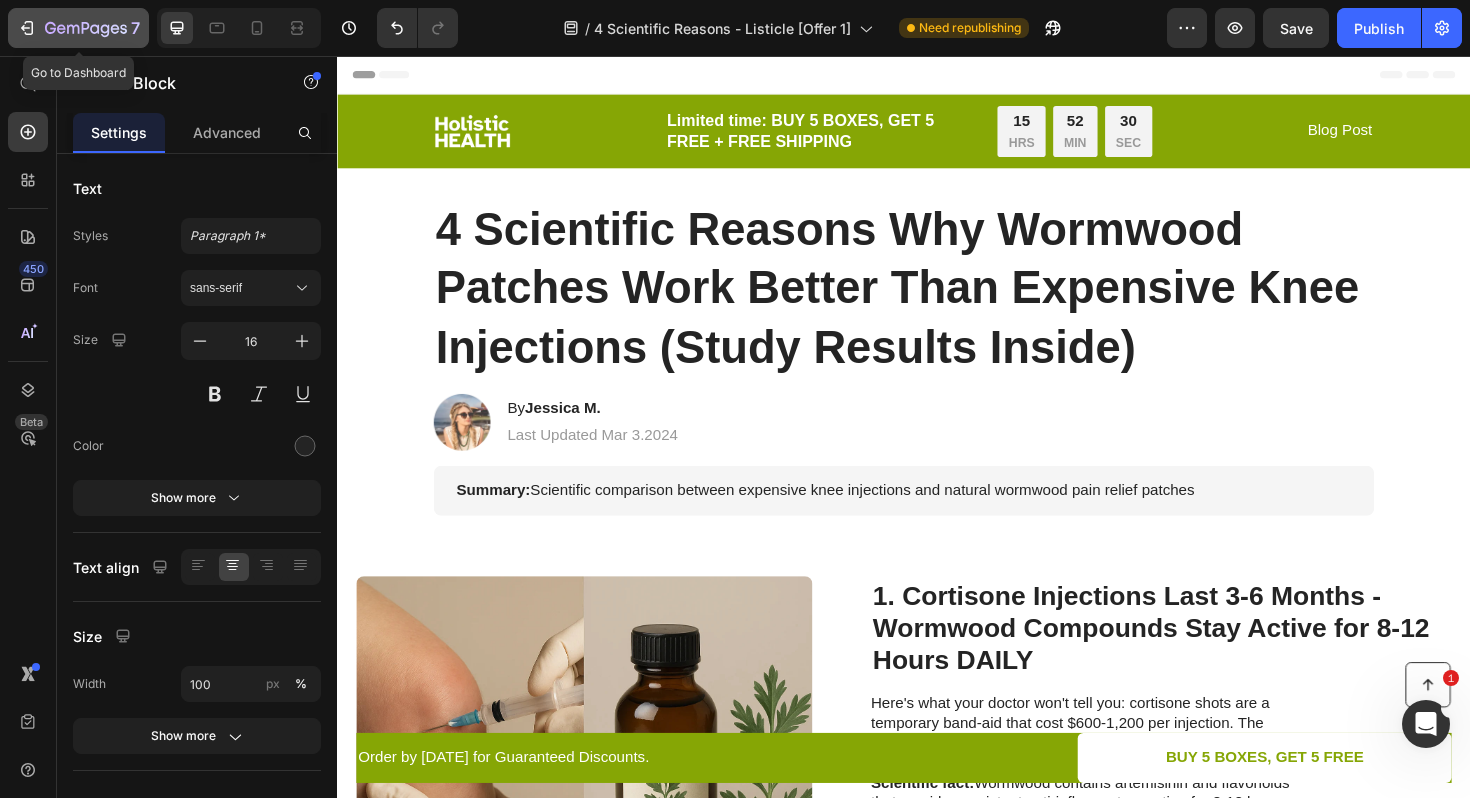 click 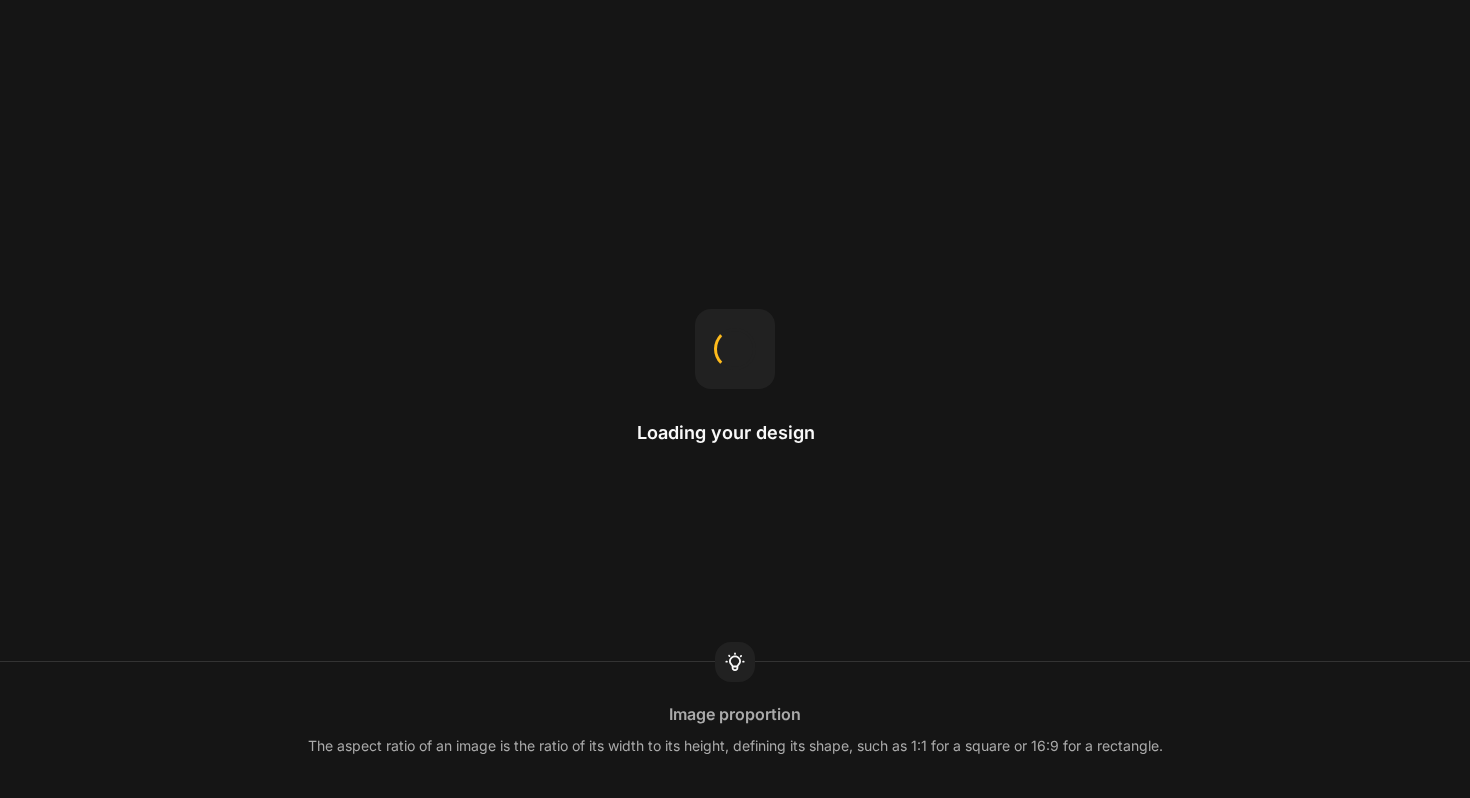 scroll, scrollTop: 0, scrollLeft: 0, axis: both 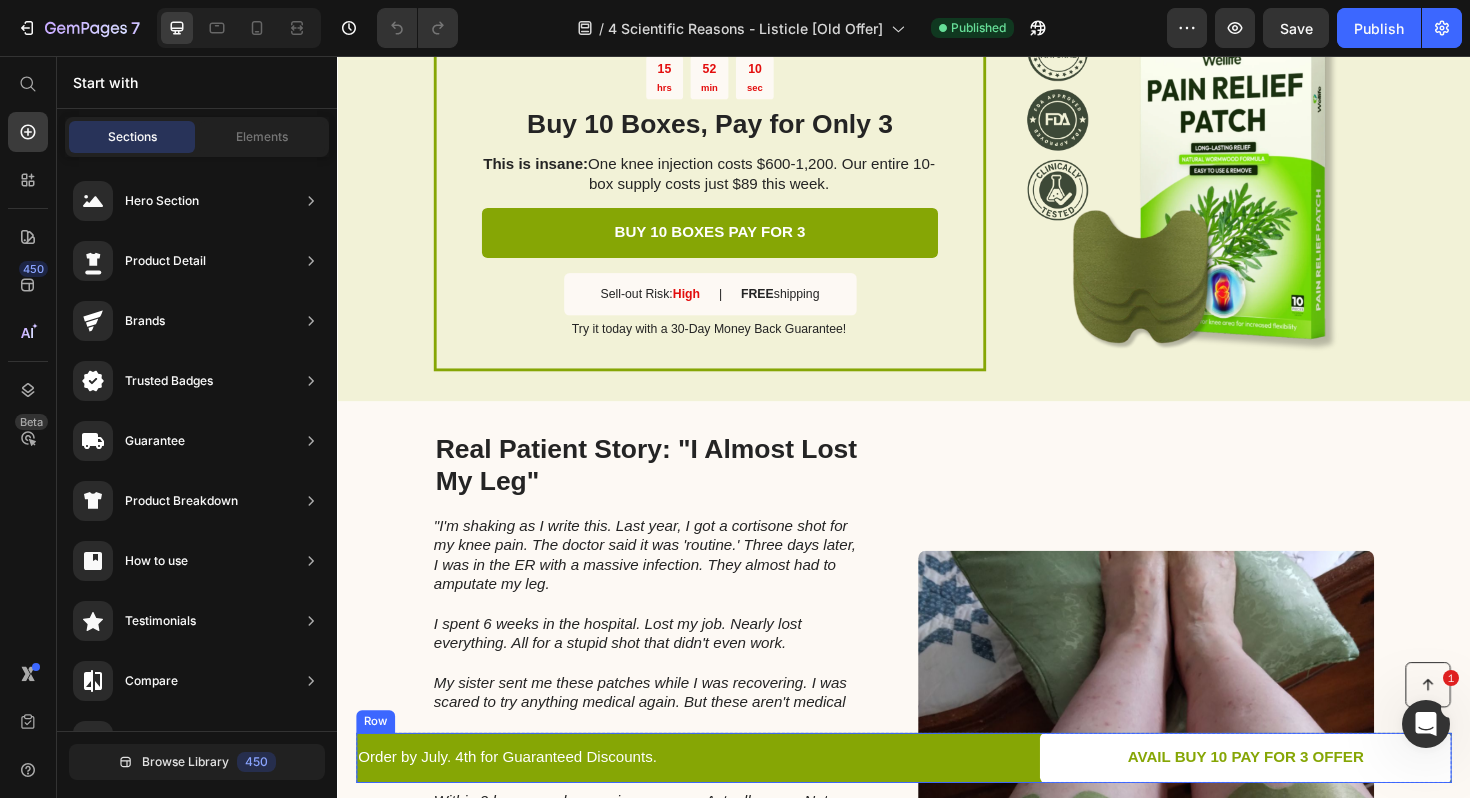 click on "Order by July. 4th for Guaranteed Discounts." at bounding box center [647, 799] 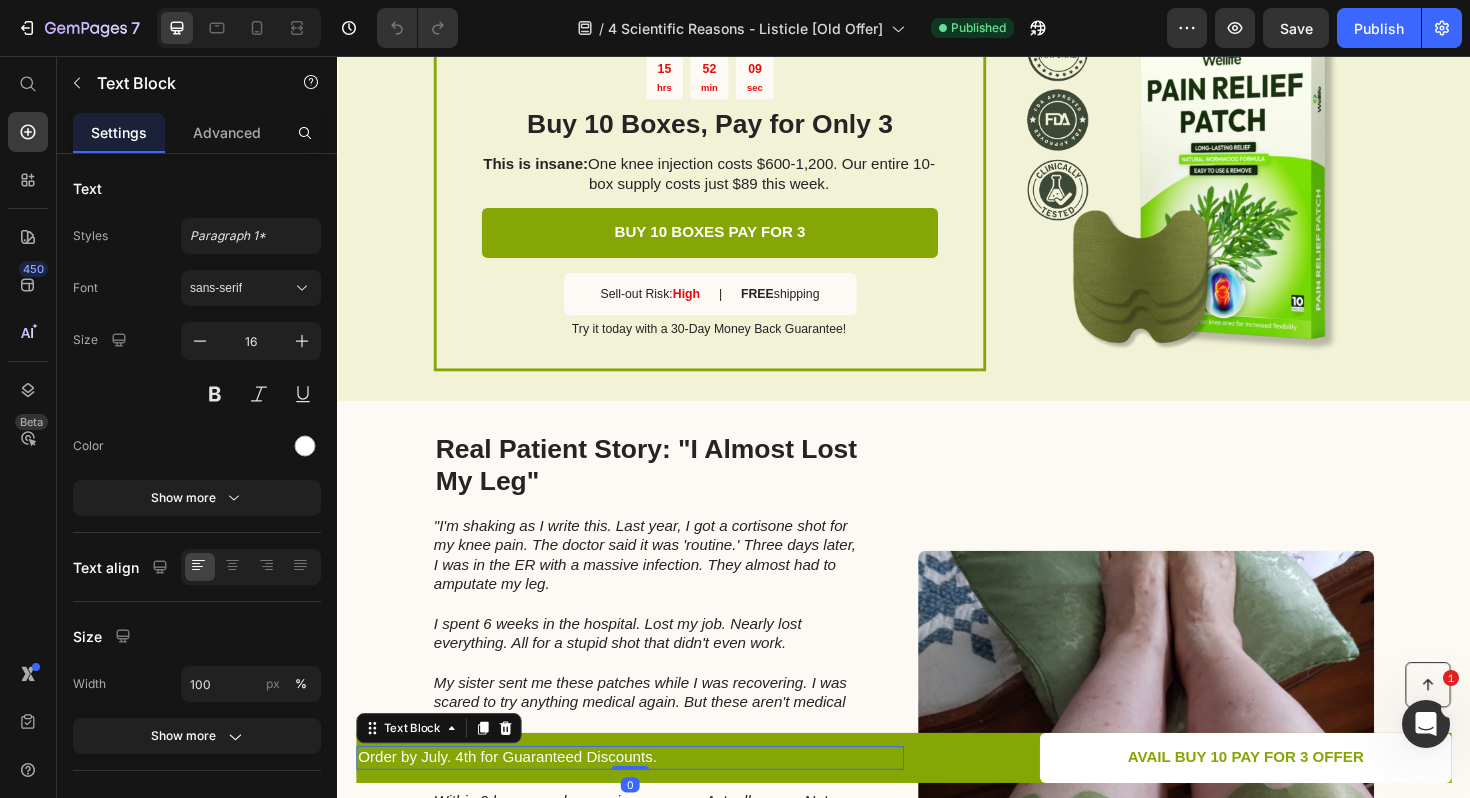 click on "Order by July. 4th for Guaranteed Discounts." at bounding box center [647, 799] 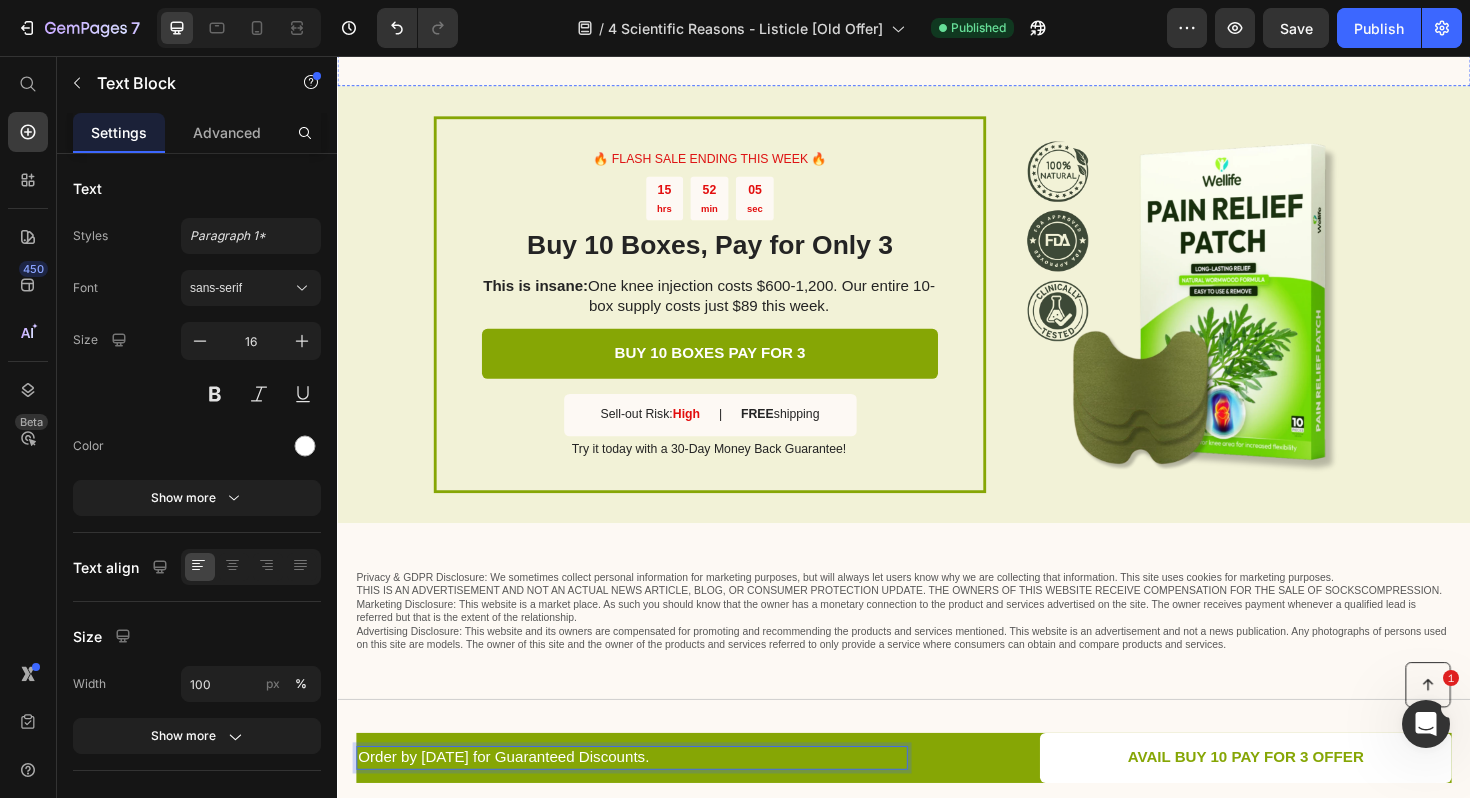 scroll, scrollTop: 3121, scrollLeft: 0, axis: vertical 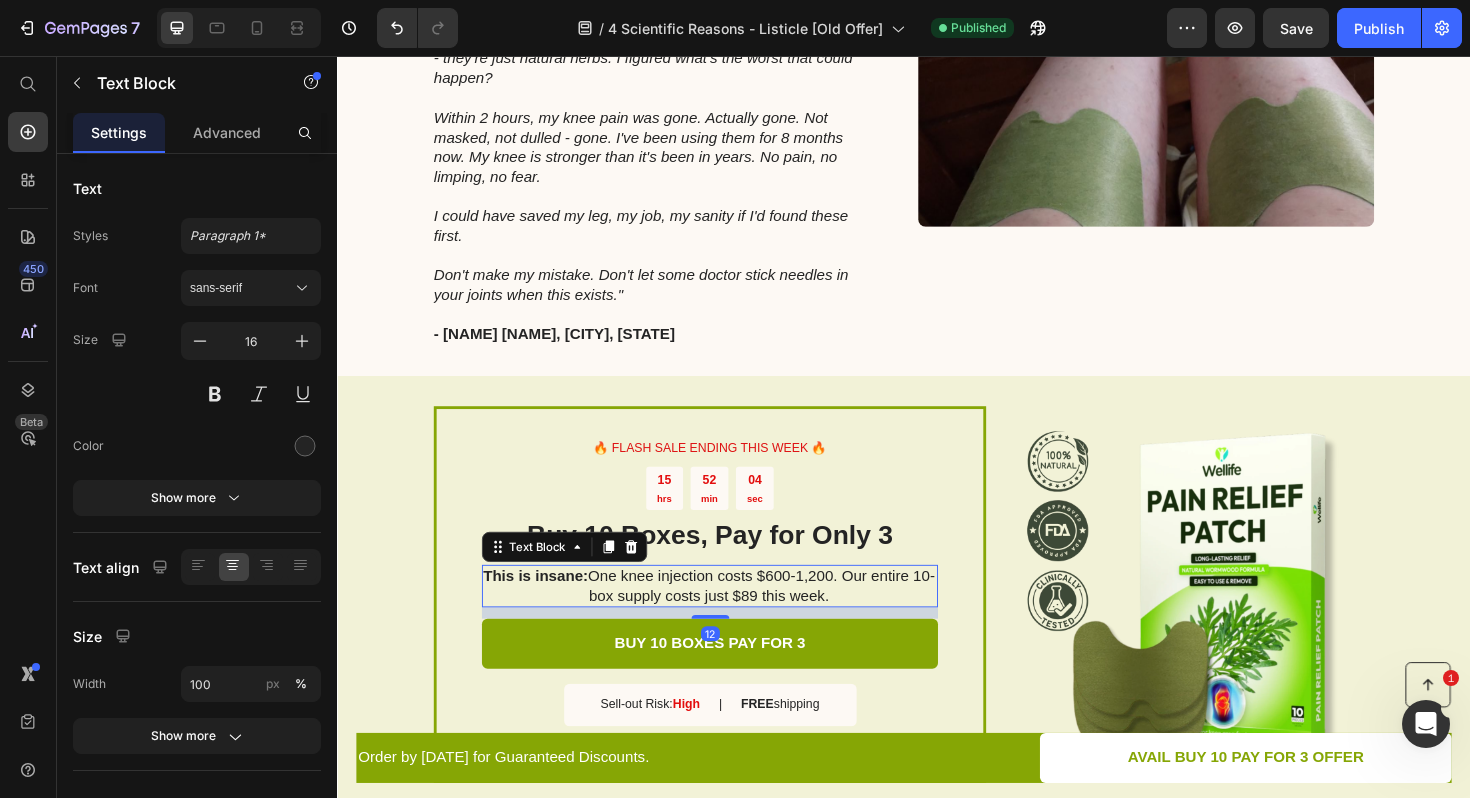 click on "This is insane:  One knee injection costs $600-1,200. Our entire 10-box supply costs just $89 this week." at bounding box center (730, 618) 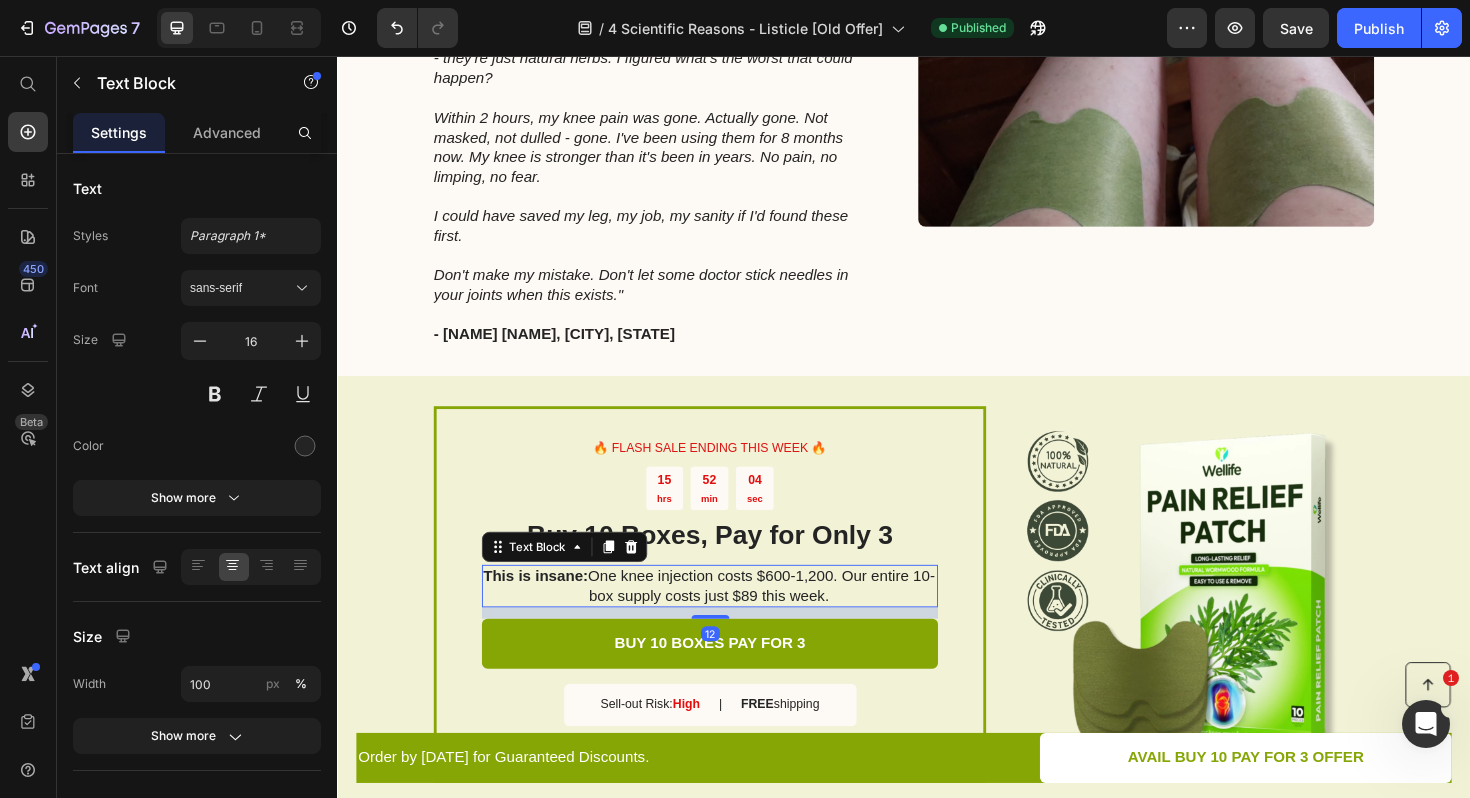 click on "This is insane:  One knee injection costs $600-1,200. Our entire 10-box supply costs just $89 this week." at bounding box center [730, 618] 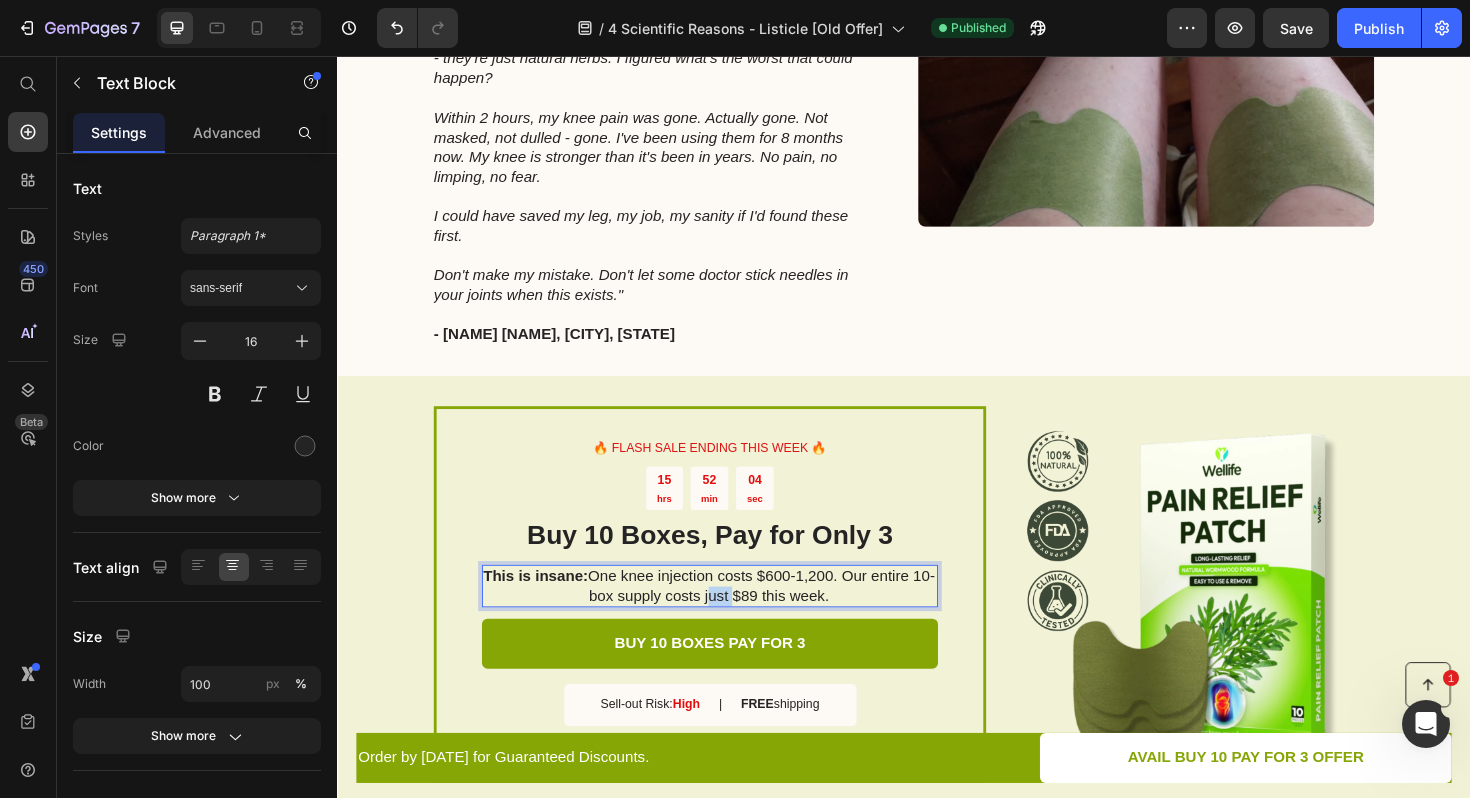 click on "This is insane:  One knee injection costs $600-1,200. Our entire 10-box supply costs just $89 this week." at bounding box center [730, 618] 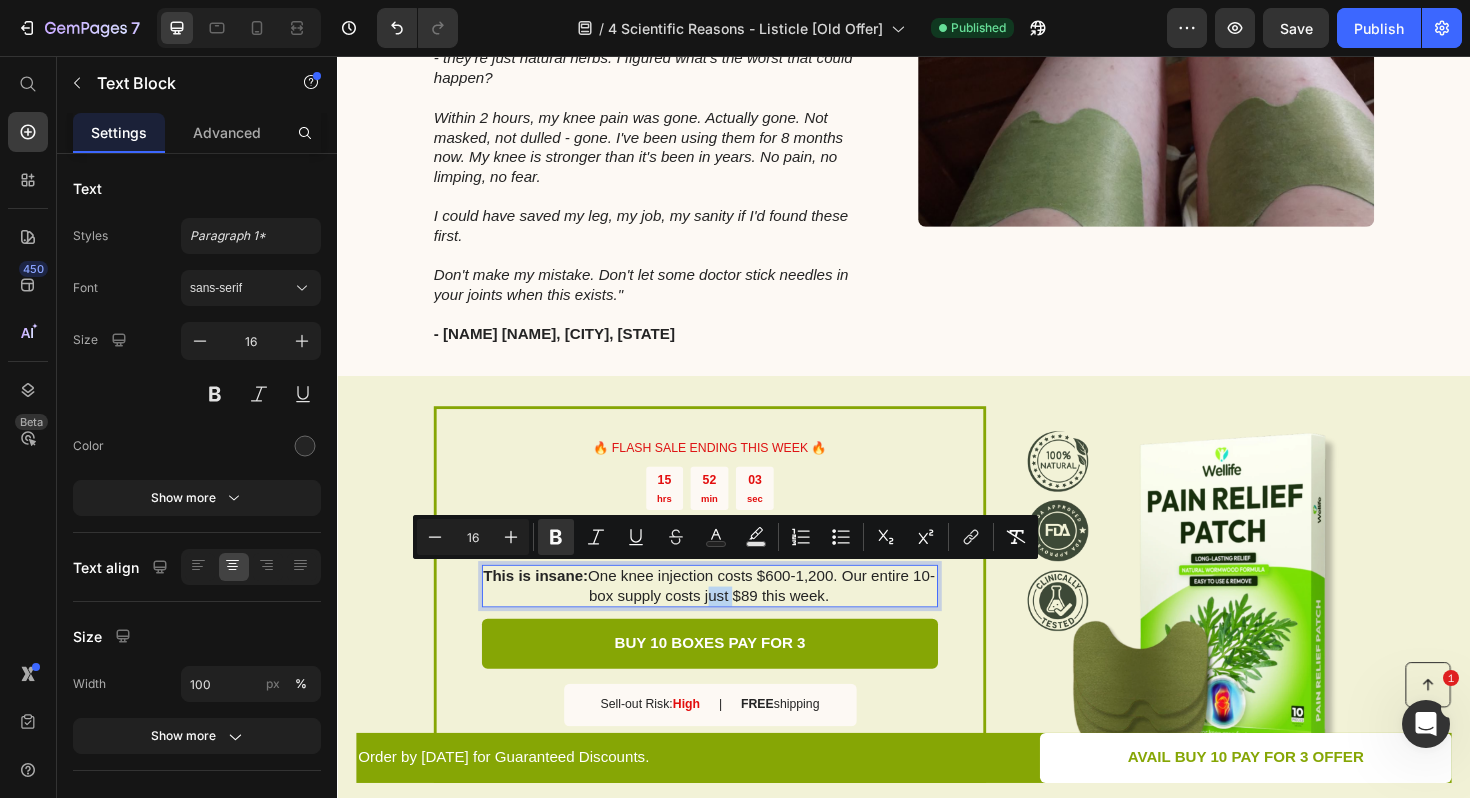 click on "This is insane:  One knee injection costs $600-1,200. Our entire 10-box supply costs just $89 this week." at bounding box center (730, 618) 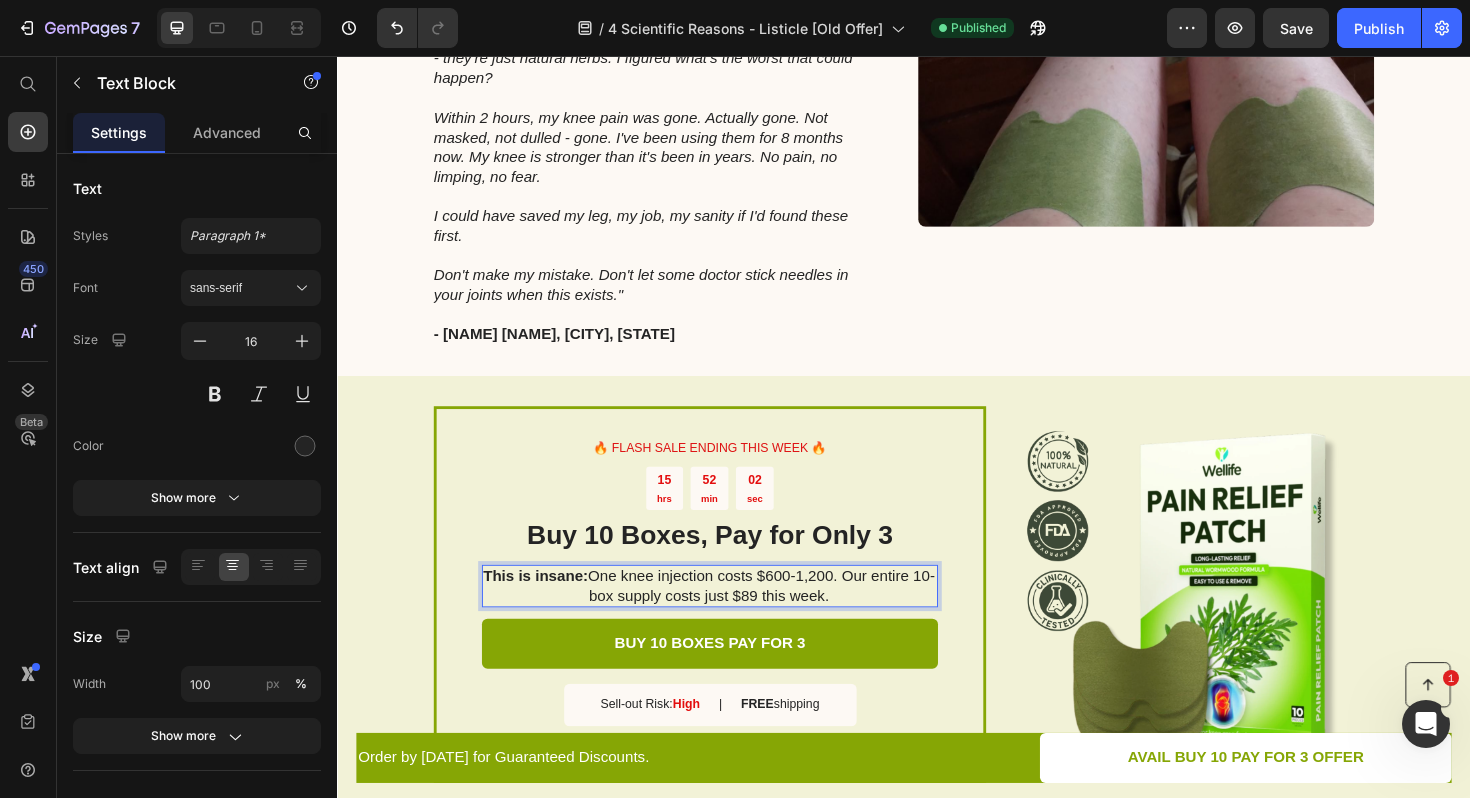 click on "This is insane:  One knee injection costs $600-1,200. Our entire 10-box supply costs just $89 this week." at bounding box center [730, 618] 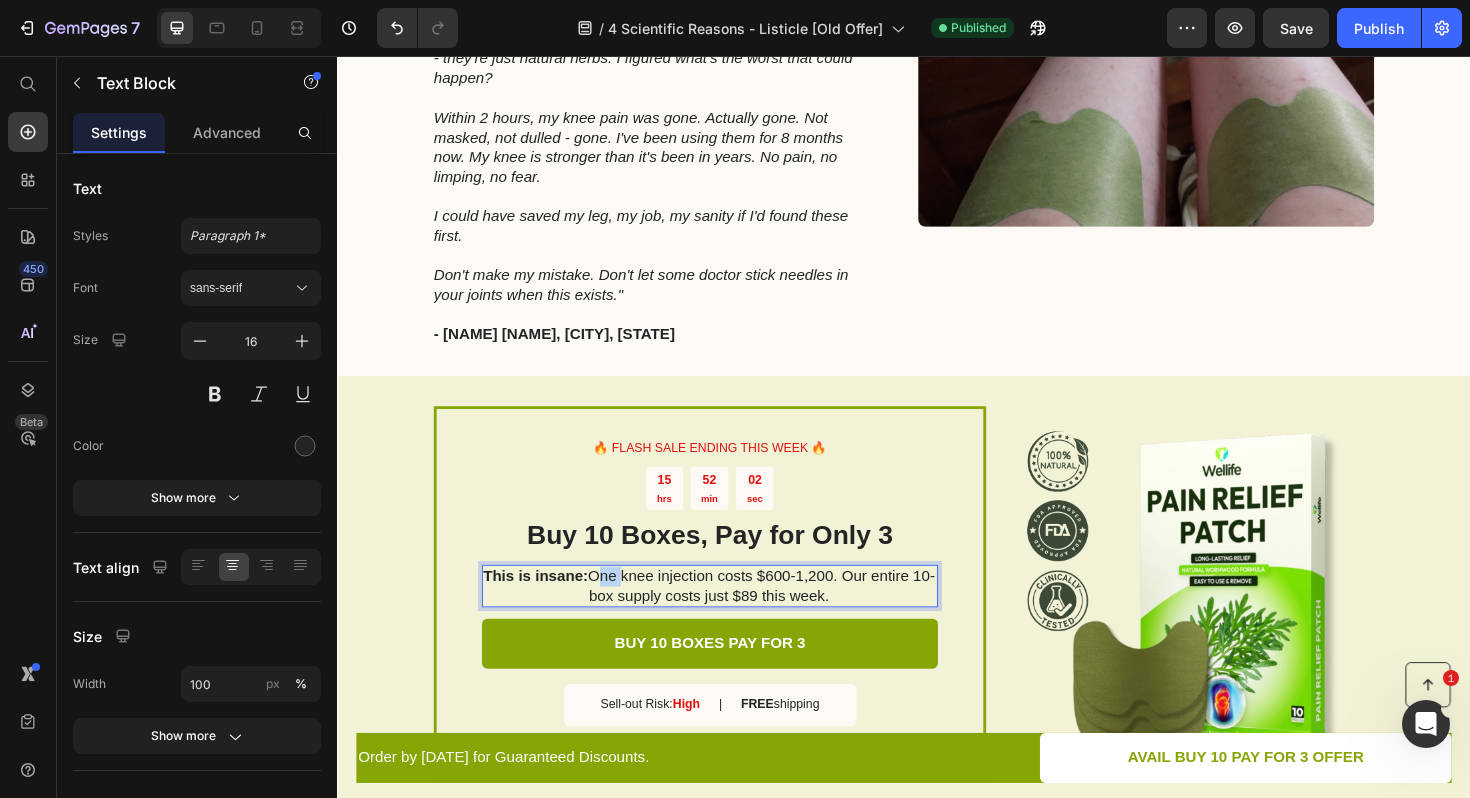 click on "This is insane:  One knee injection costs $600-1,200. Our entire 10-box supply costs just $89 this week." at bounding box center (730, 618) 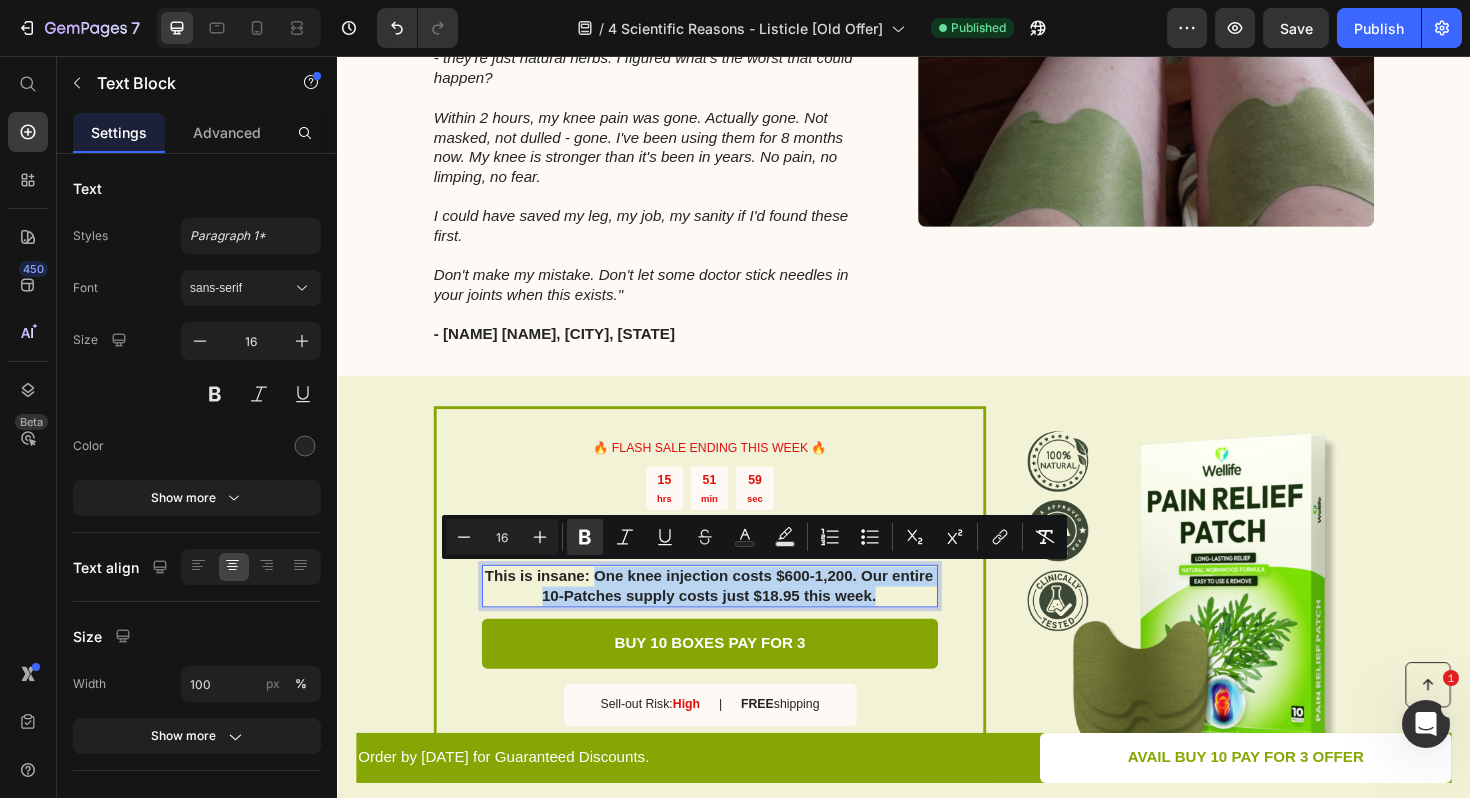 drag, startPoint x: 606, startPoint y: 609, endPoint x: 923, endPoint y: 626, distance: 317.4555 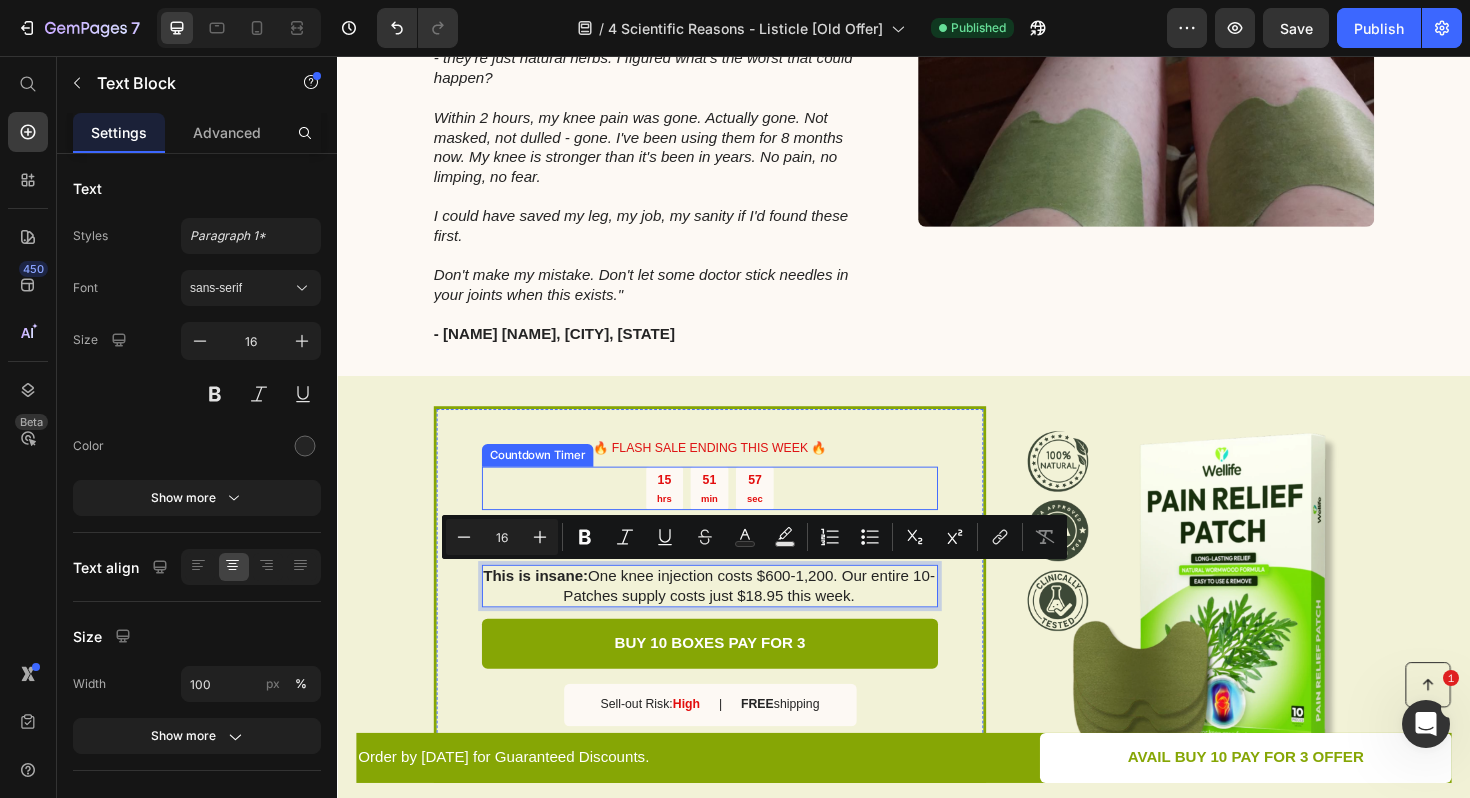 click on "🔥 FLASH SALE ENDING THIS WEEK 🔥" at bounding box center (731, 472) 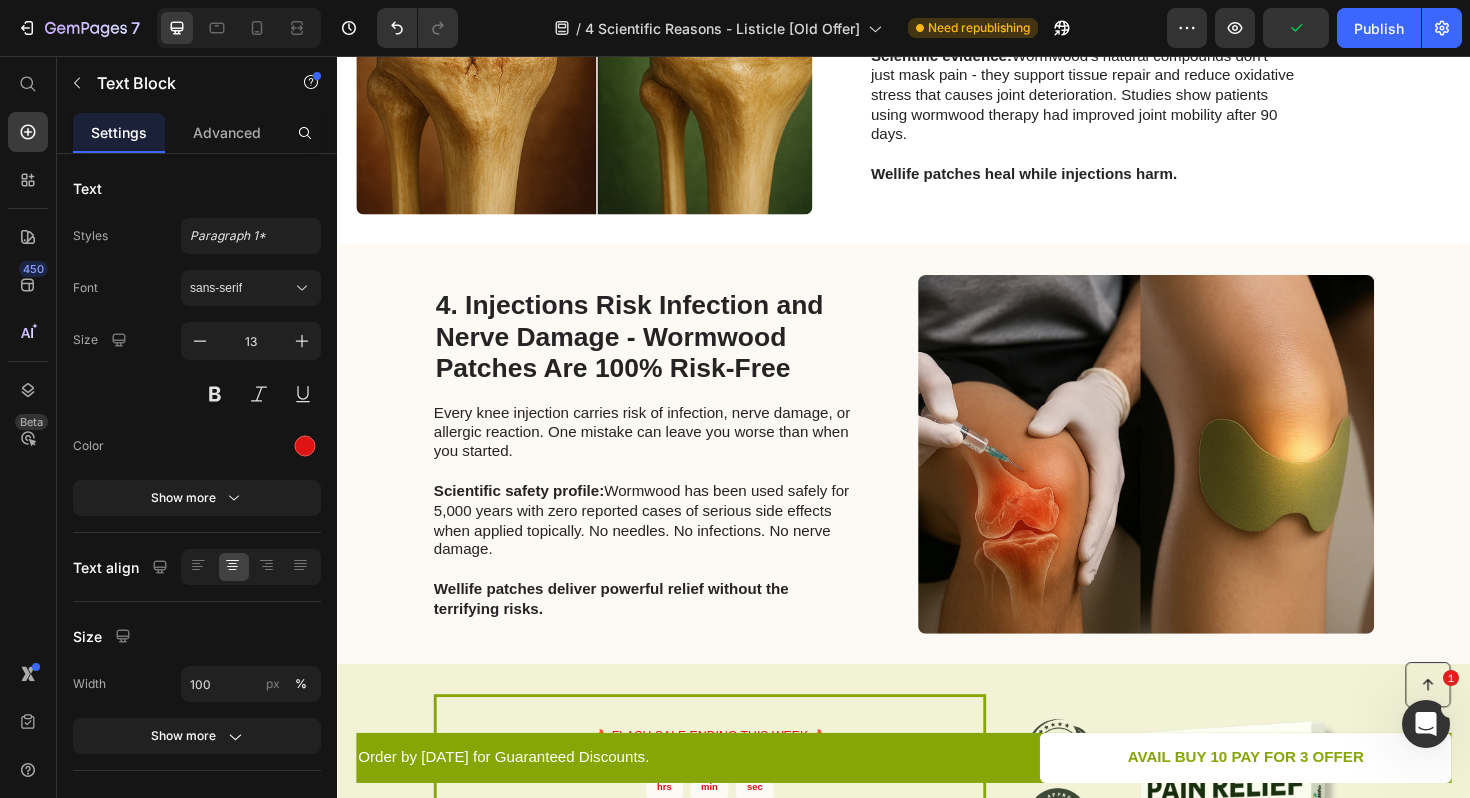 scroll, scrollTop: 2343, scrollLeft: 0, axis: vertical 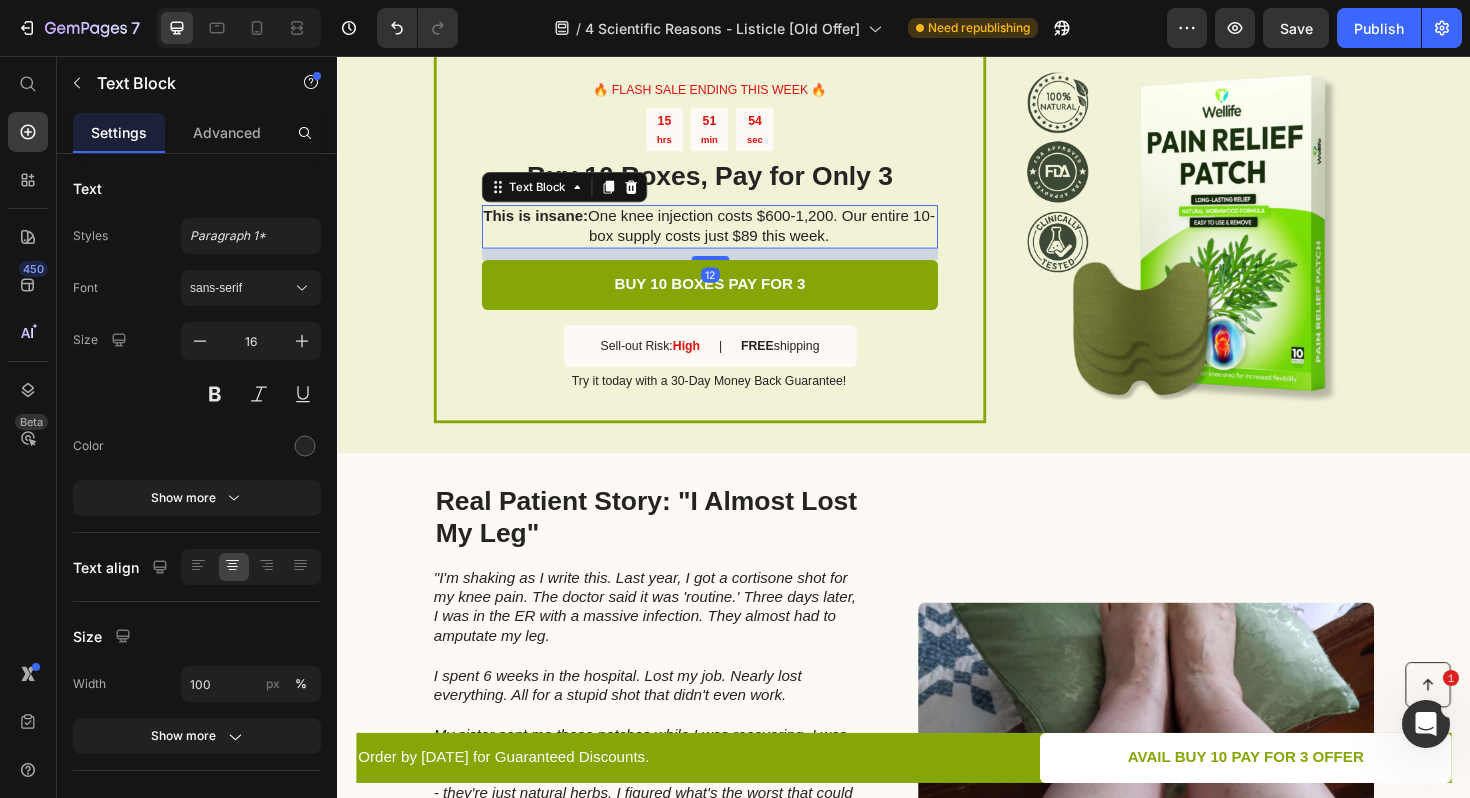click on "This is insane:  One knee injection costs $600-1,200. Our entire 10-box supply costs just $89 this week." at bounding box center (730, 237) 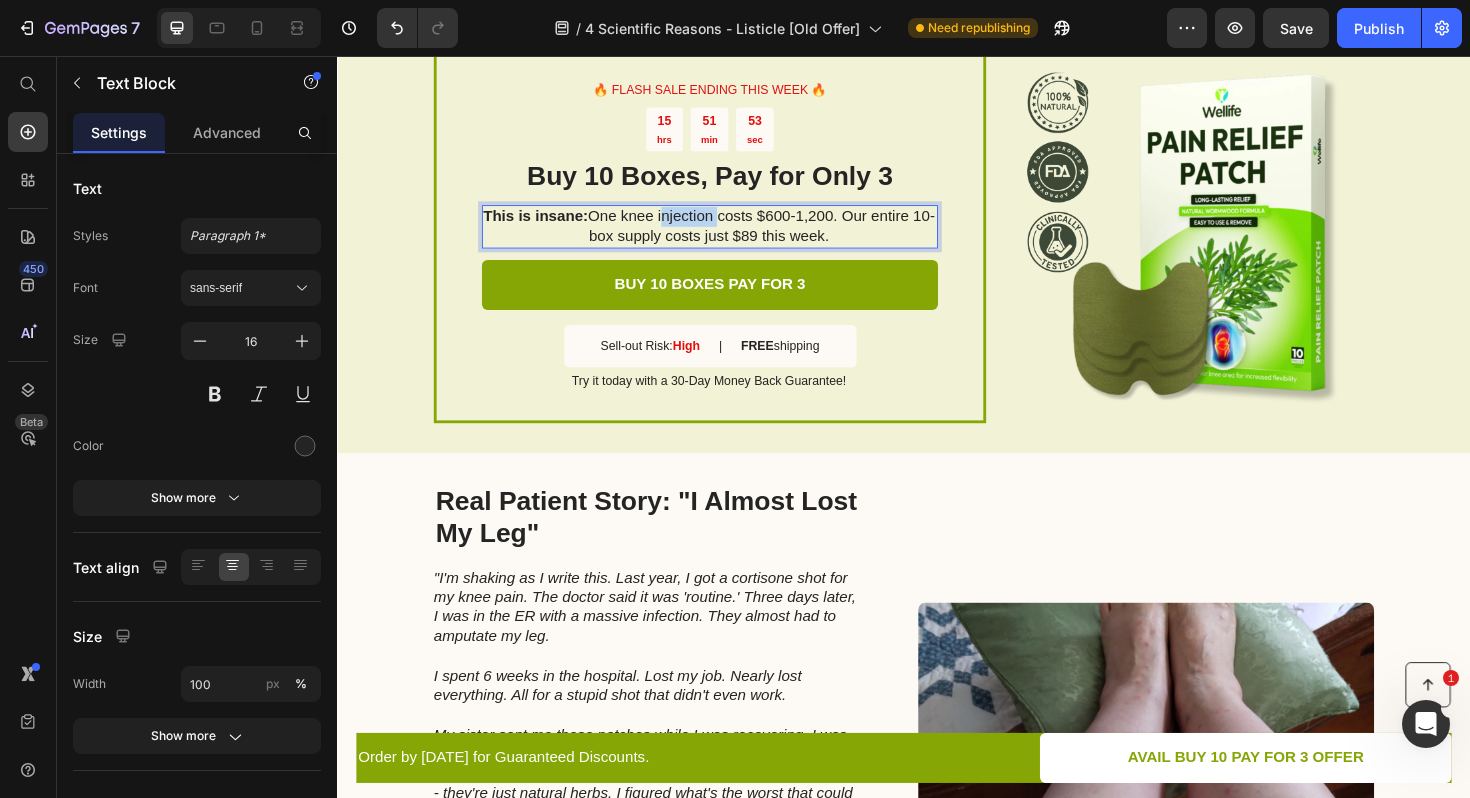 click on "This is insane:  One knee injection costs $600-1,200. Our entire 10-box supply costs just $89 this week." at bounding box center (730, 237) 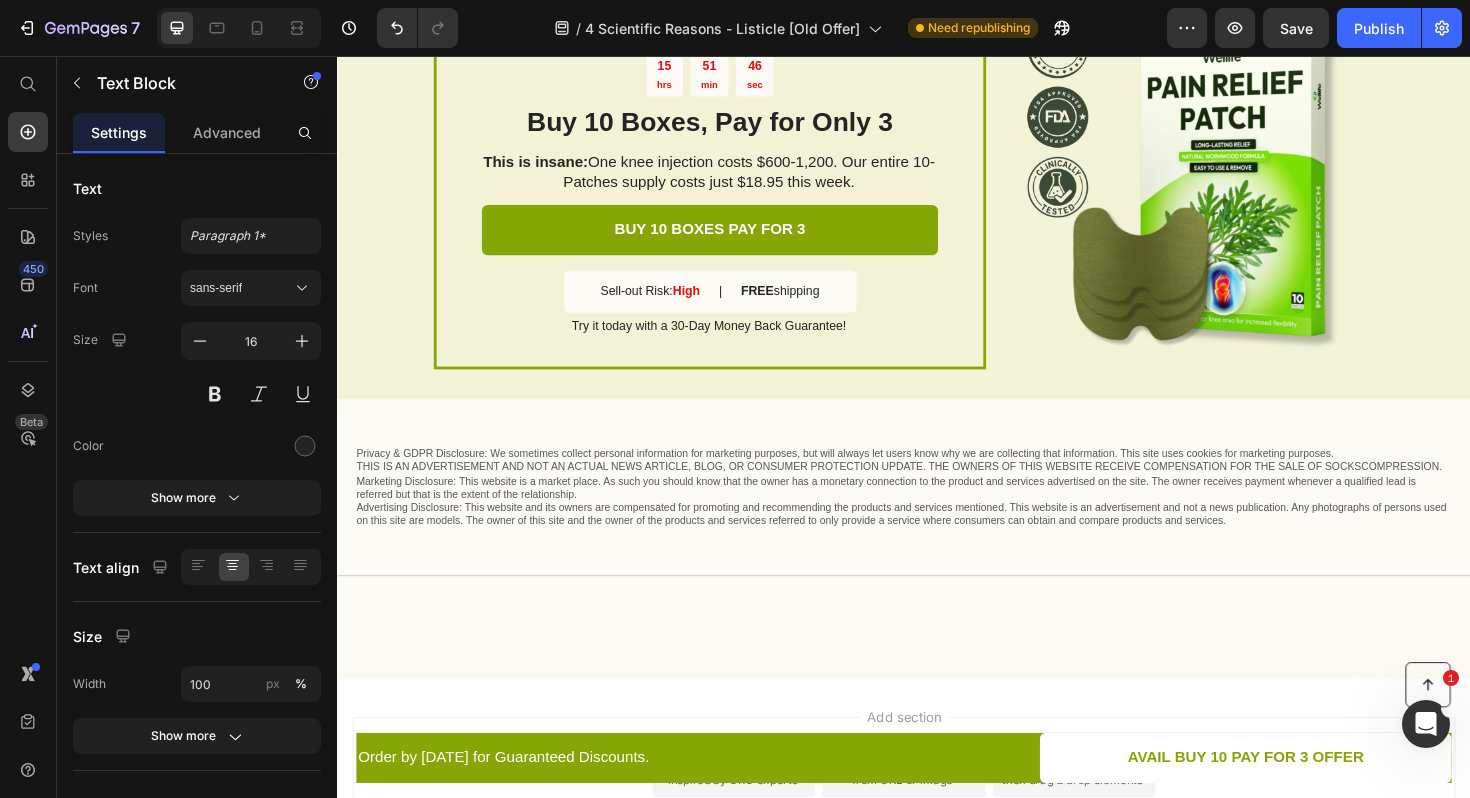 scroll, scrollTop: 3672, scrollLeft: 0, axis: vertical 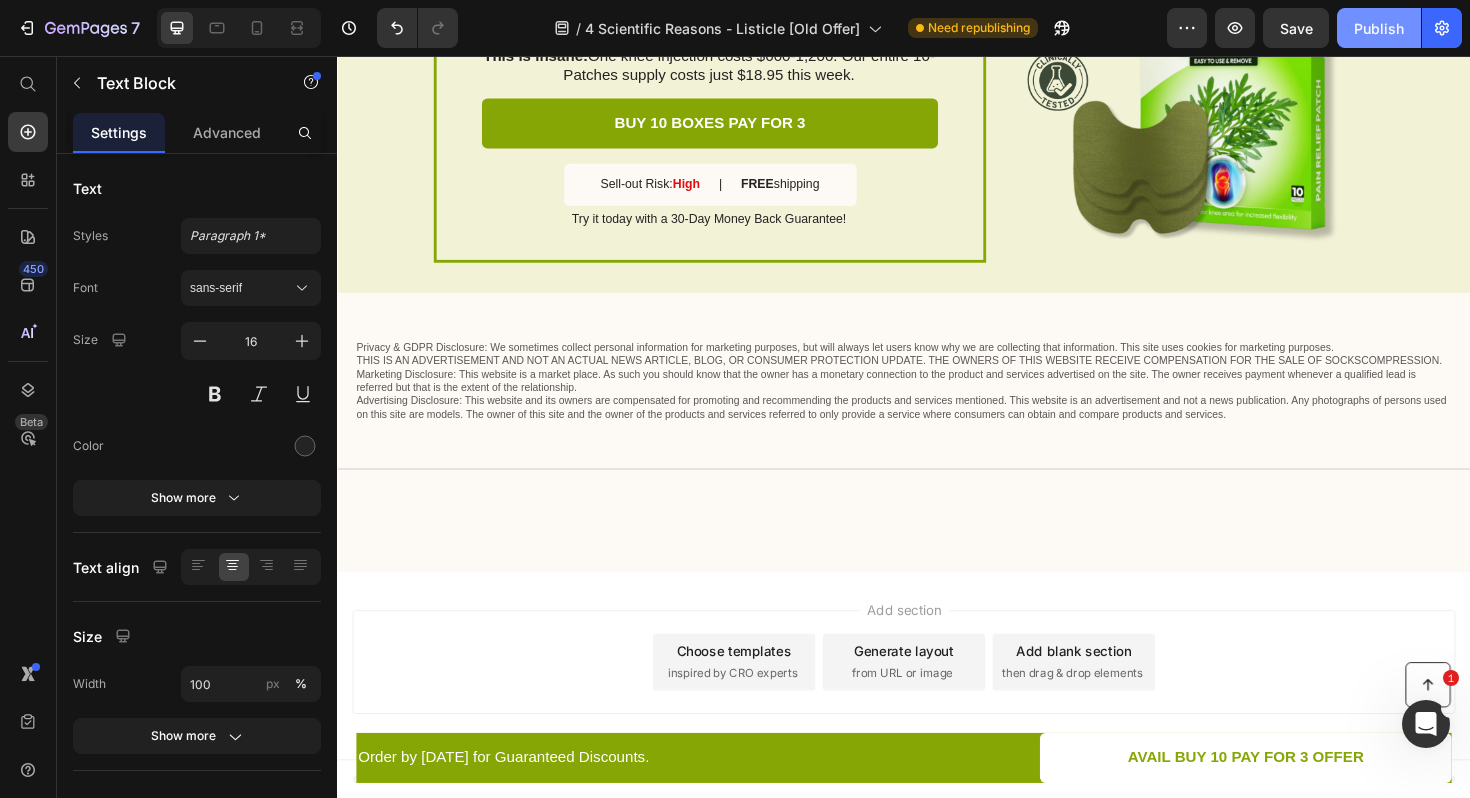 click on "Publish" 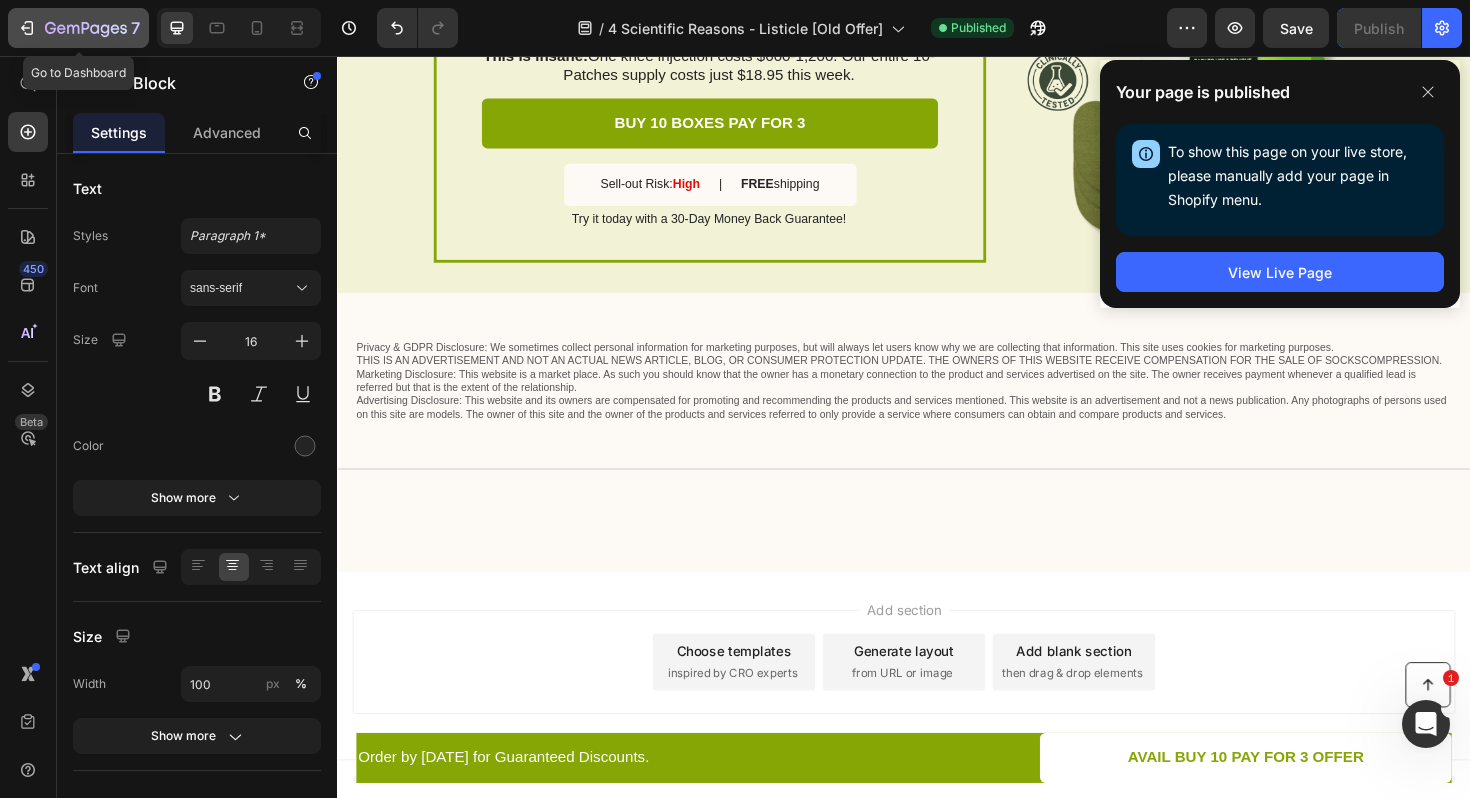 click on "7" at bounding box center (78, 28) 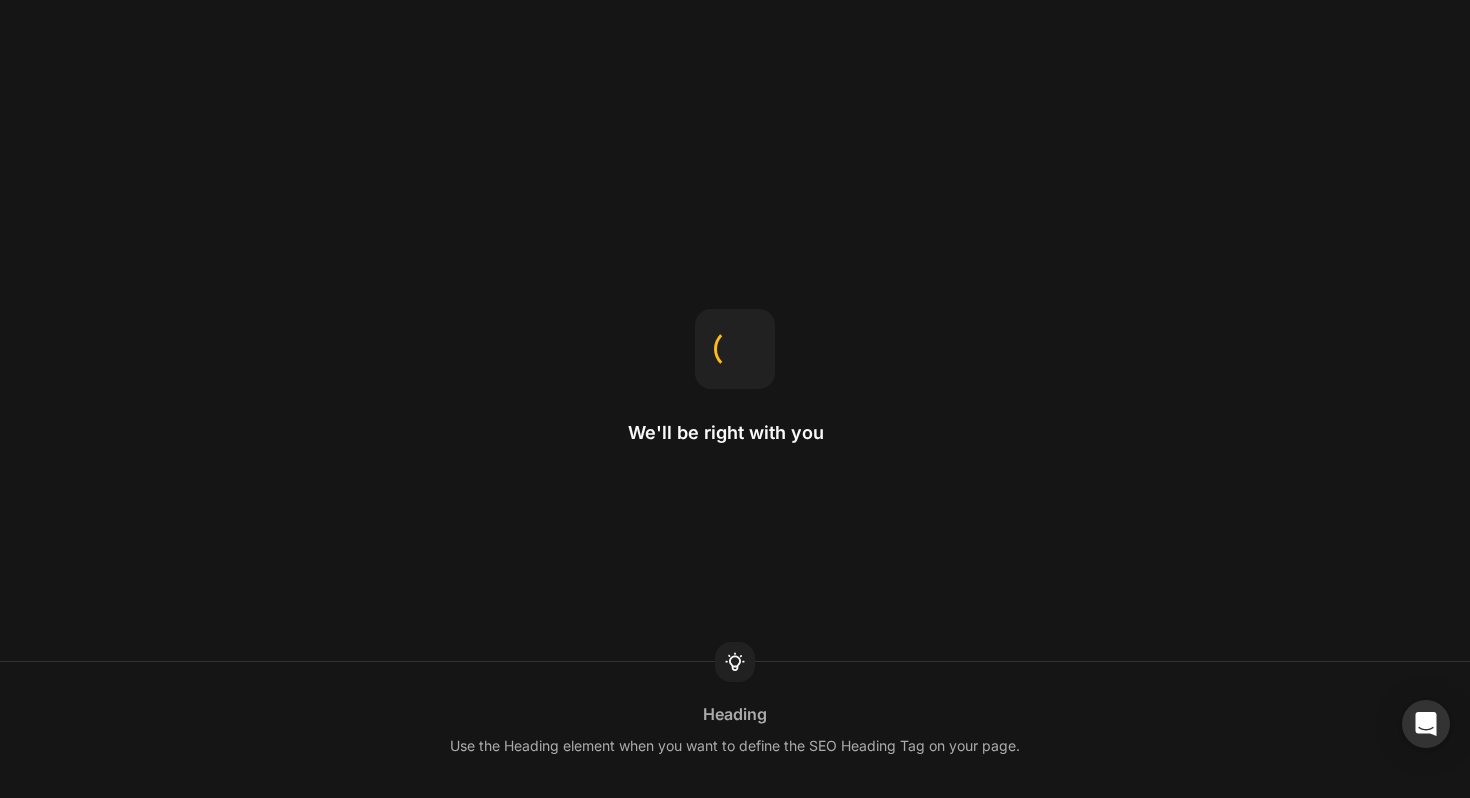scroll, scrollTop: 0, scrollLeft: 0, axis: both 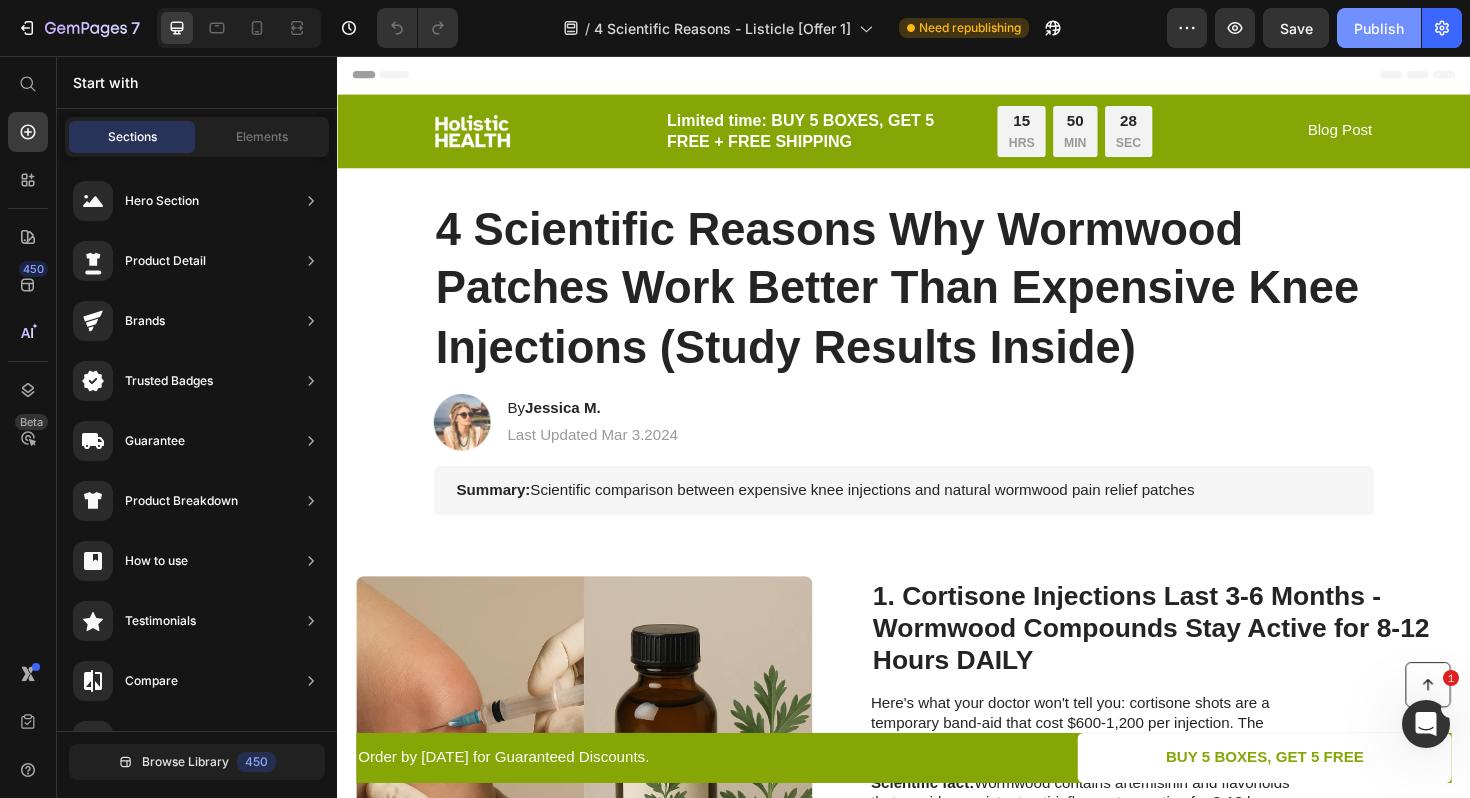 click on "Publish" at bounding box center [1379, 28] 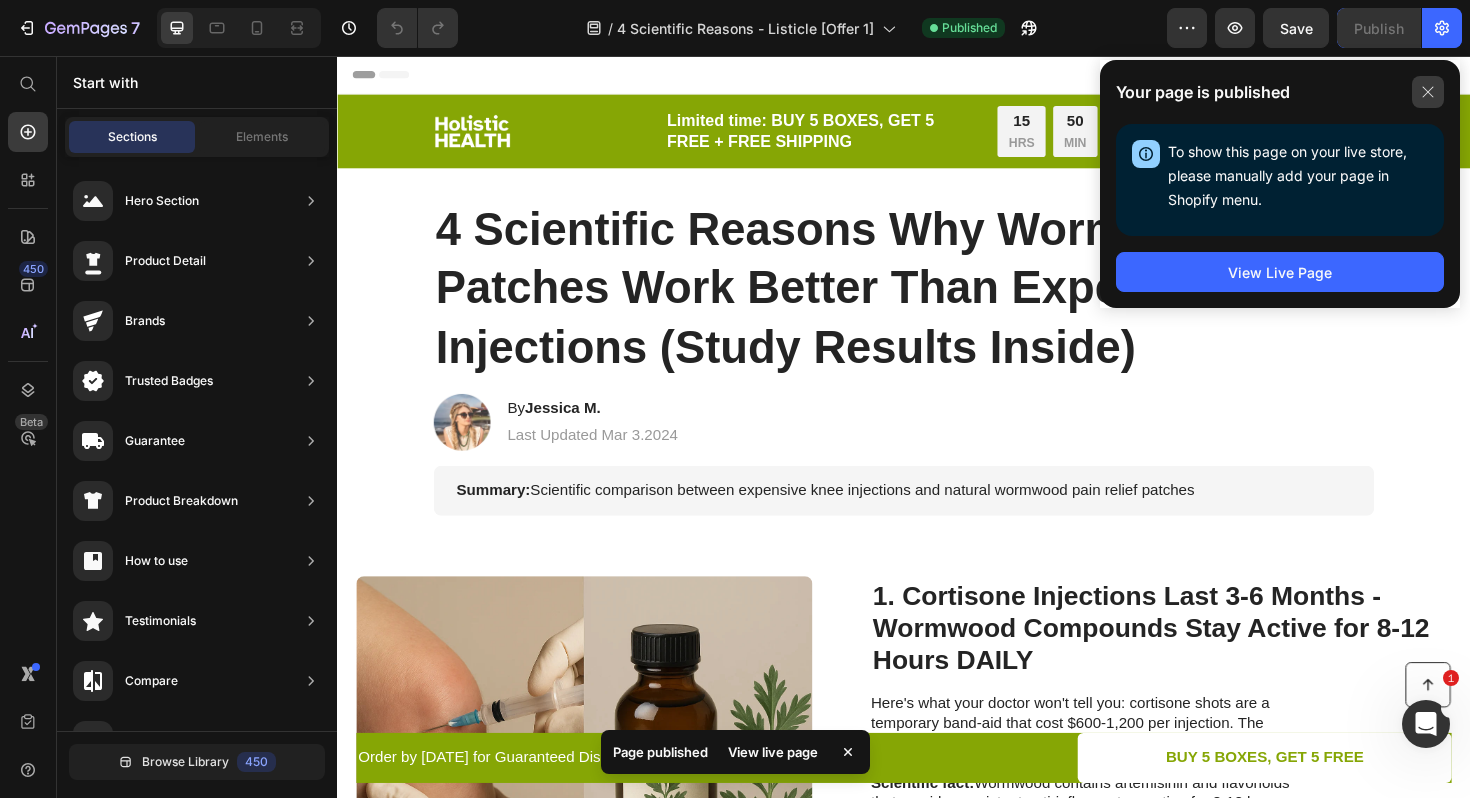 click 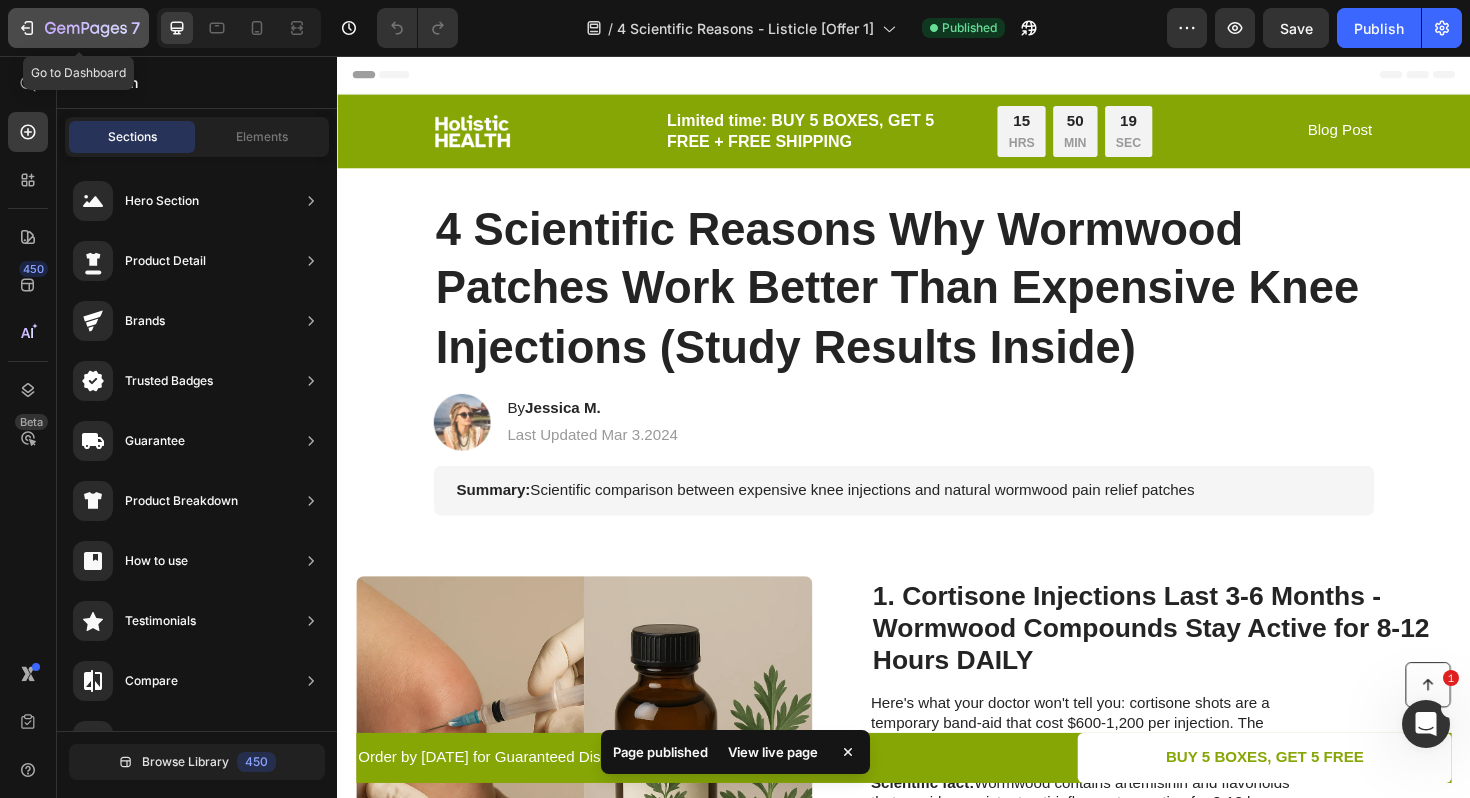 click 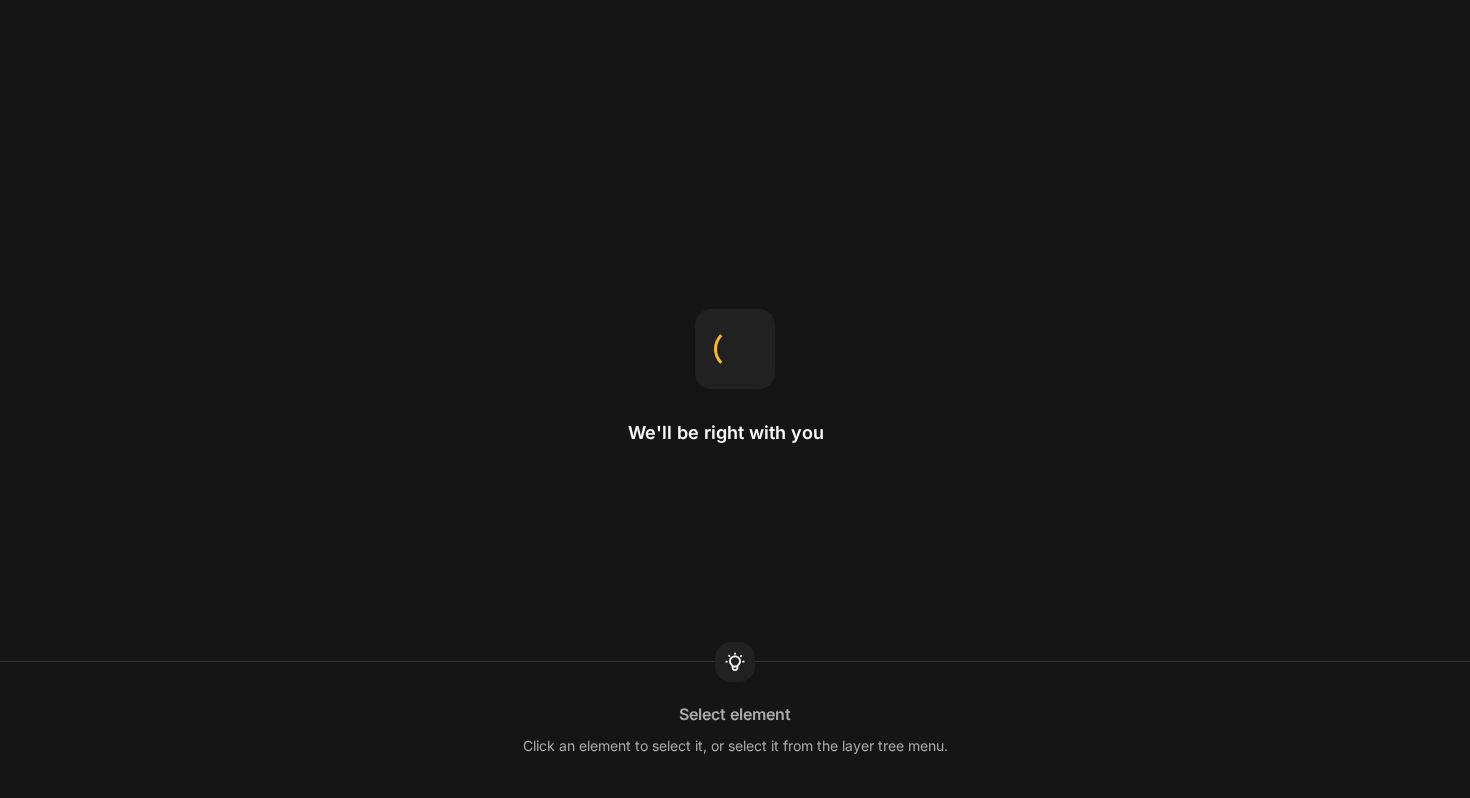 scroll, scrollTop: 0, scrollLeft: 0, axis: both 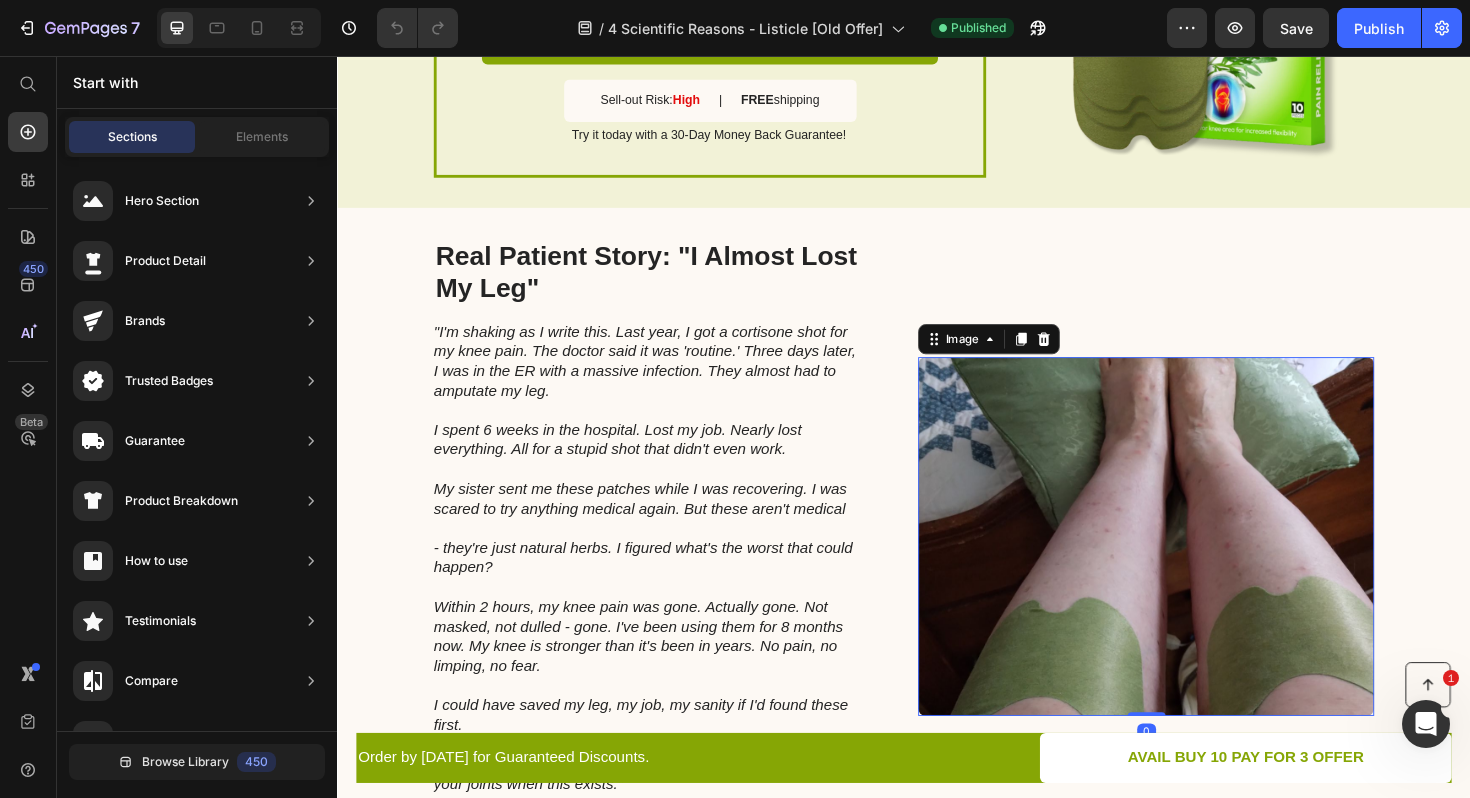 click at bounding box center [1193, 565] 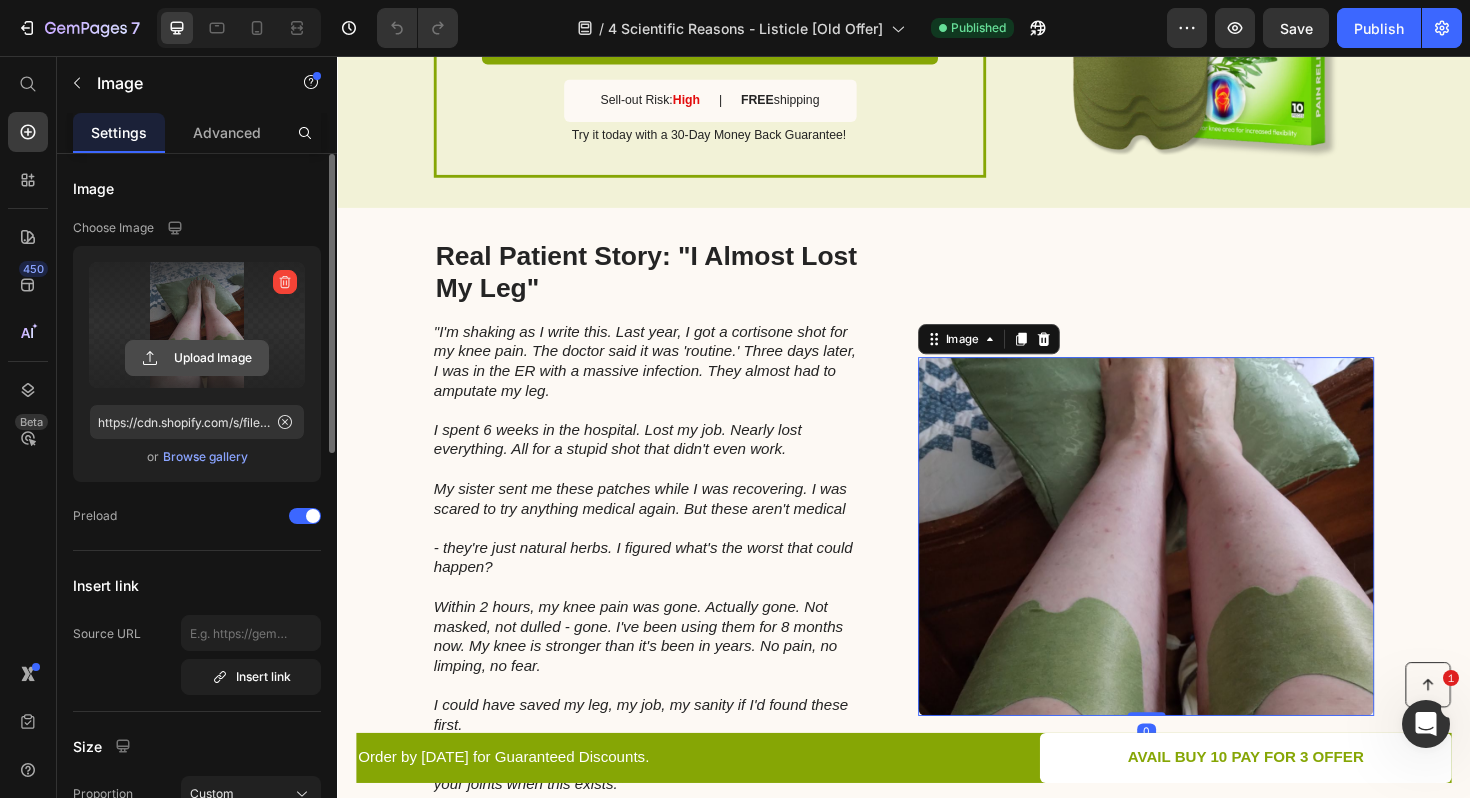 click 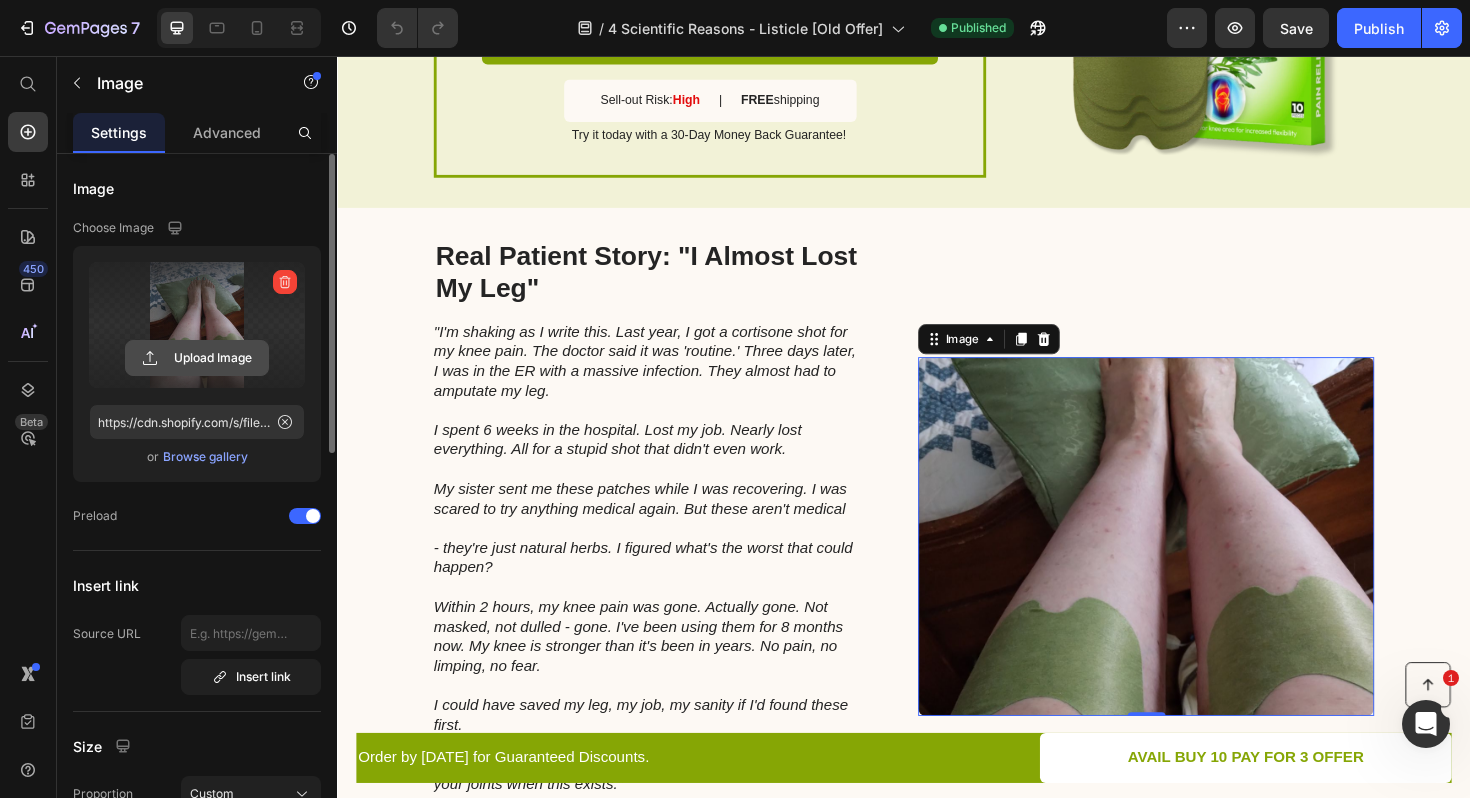 click 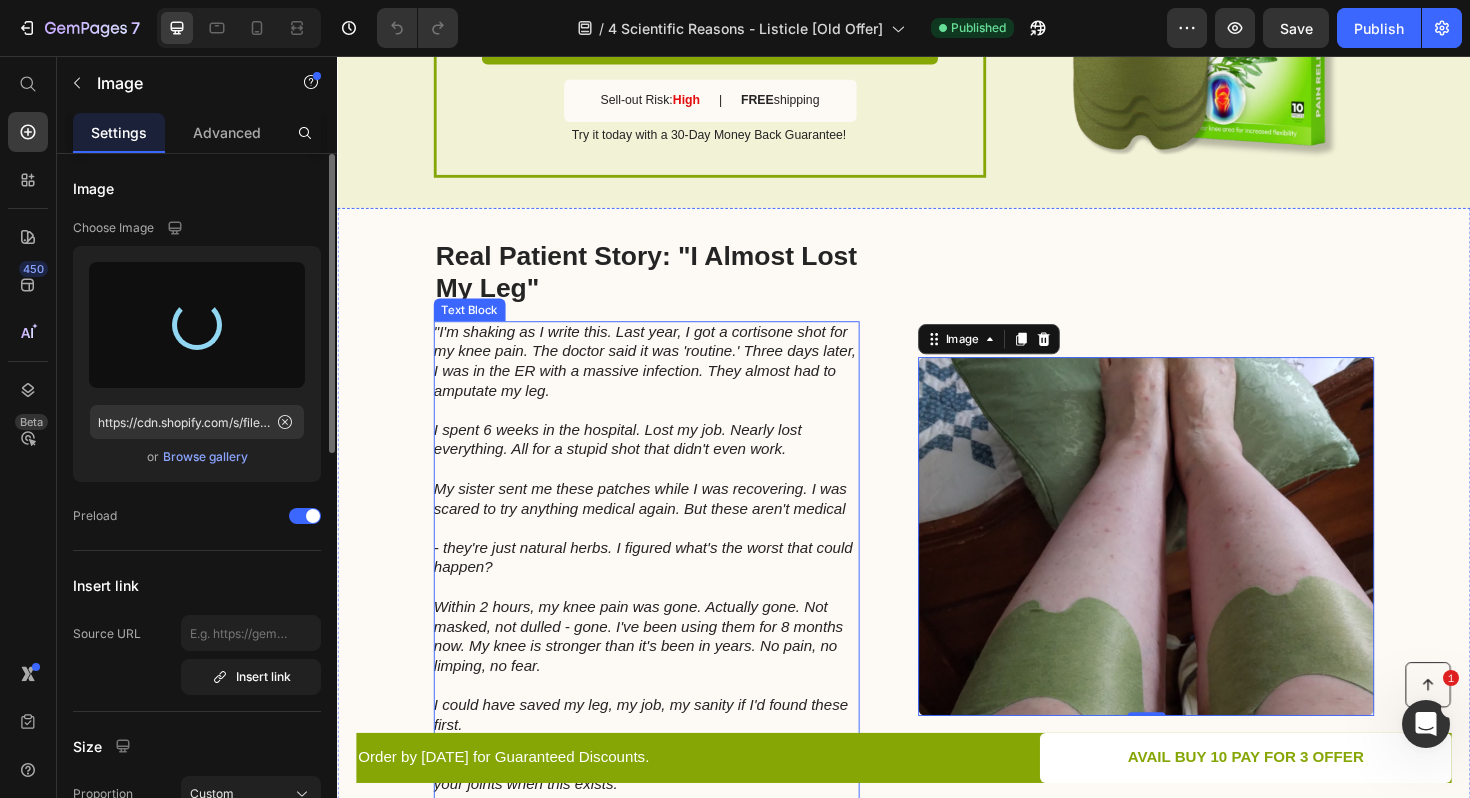 type on "https://cdn.shopify.com/s/files/1/0643/9678/7906/files/gempages_561005467795456805-066bf6a5-637f-4b74-95f6-177fd987f7df.webp" 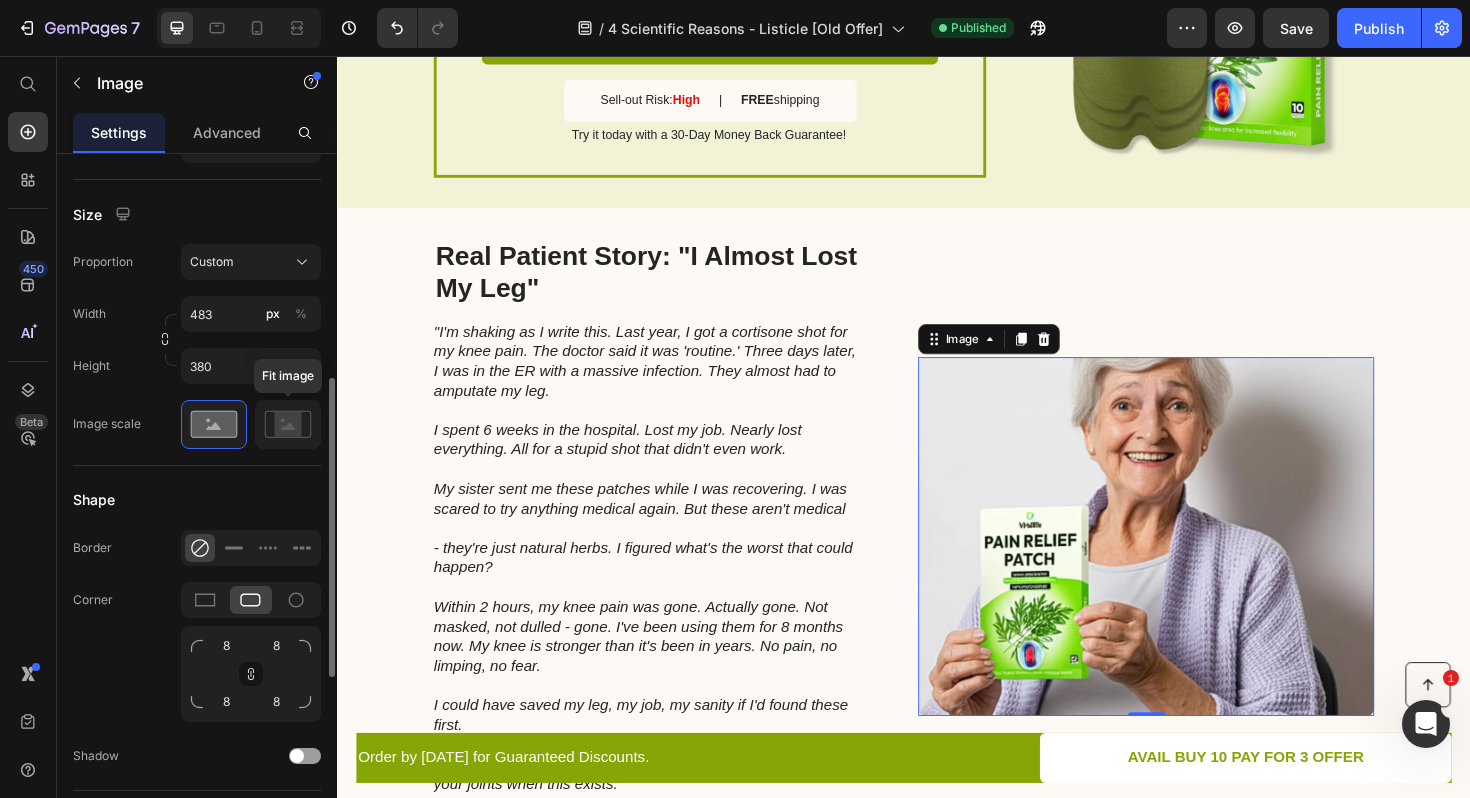 scroll, scrollTop: 547, scrollLeft: 0, axis: vertical 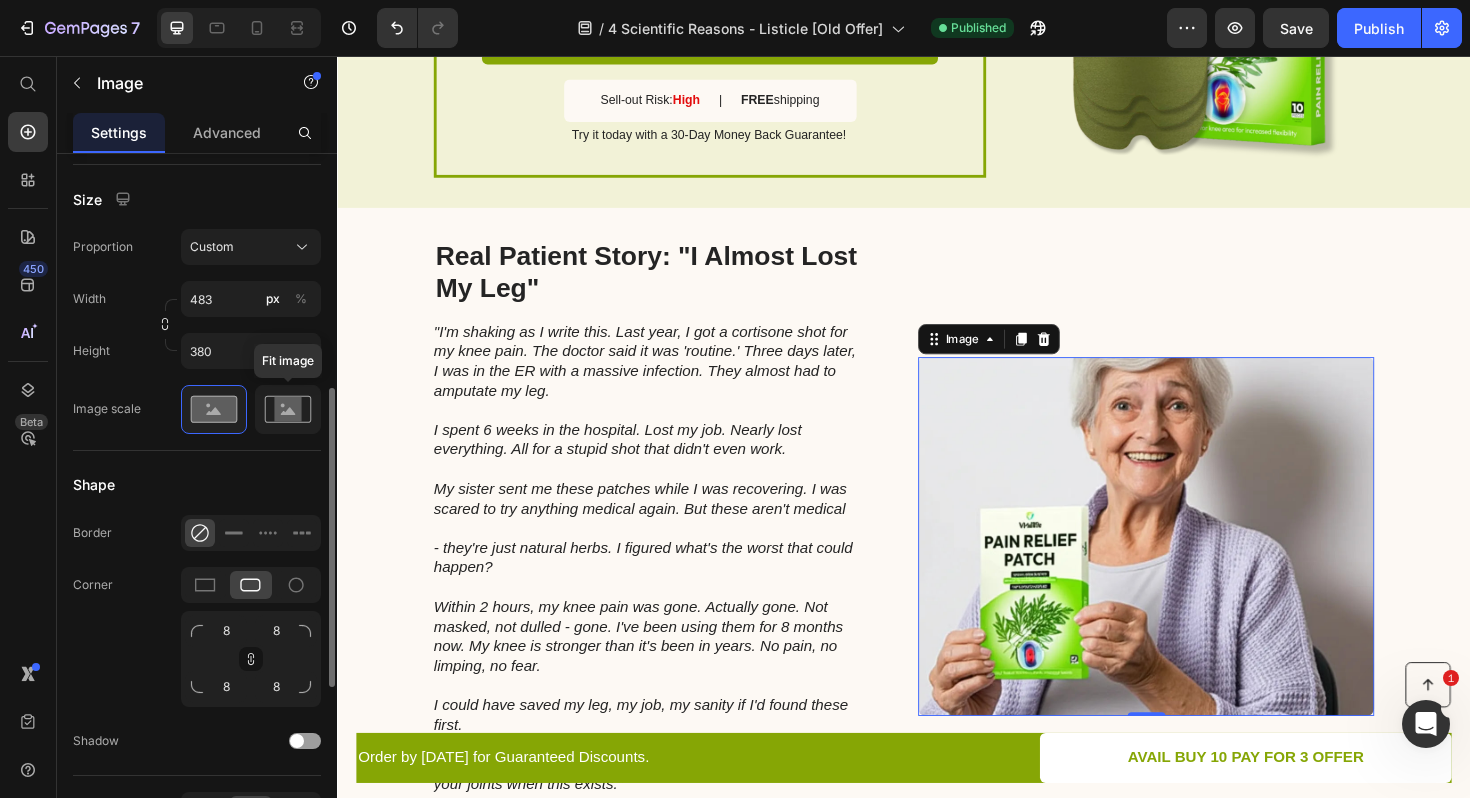 click 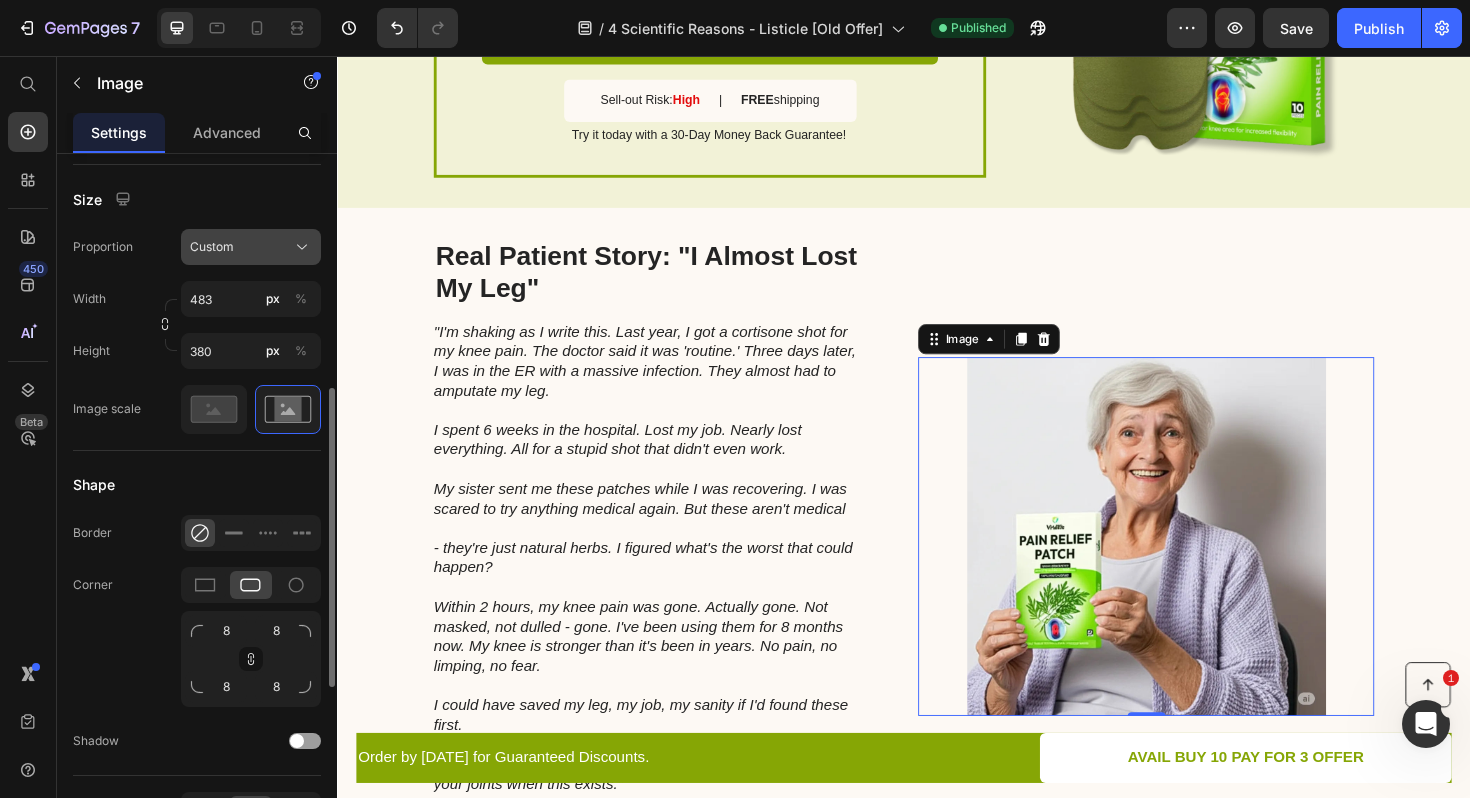 click on "Custom" at bounding box center (251, 247) 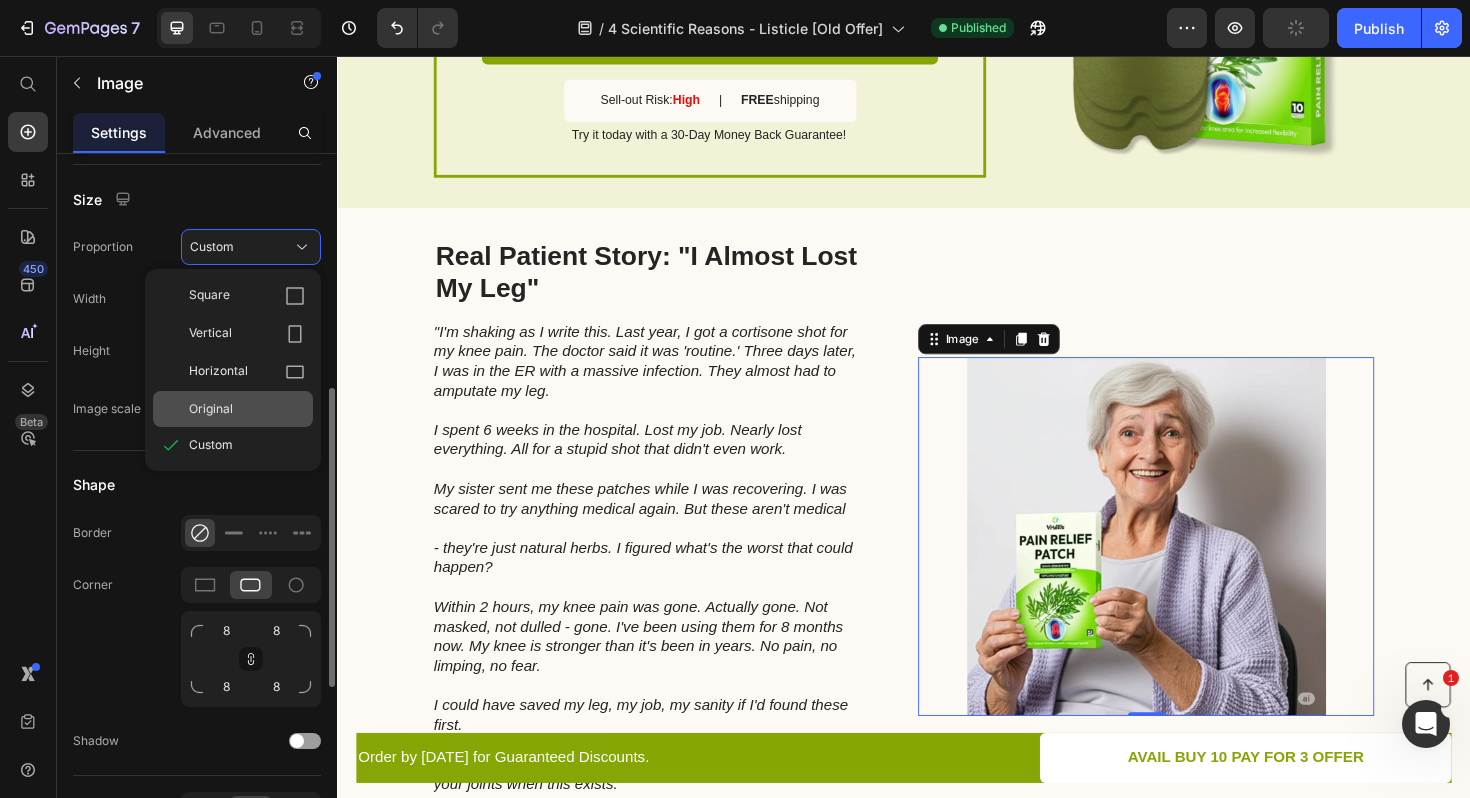 click on "Original" at bounding box center (247, 409) 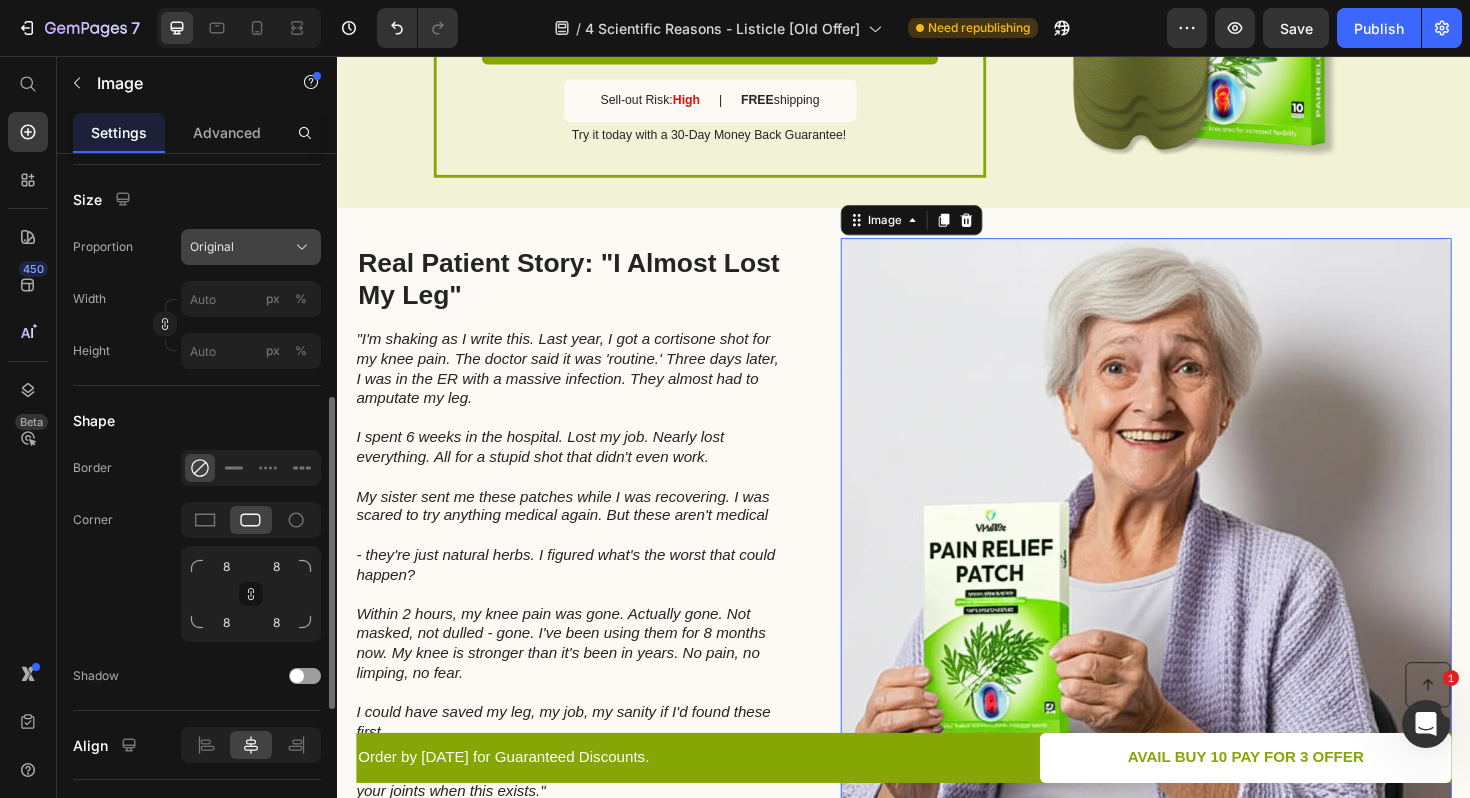 click on "Original" 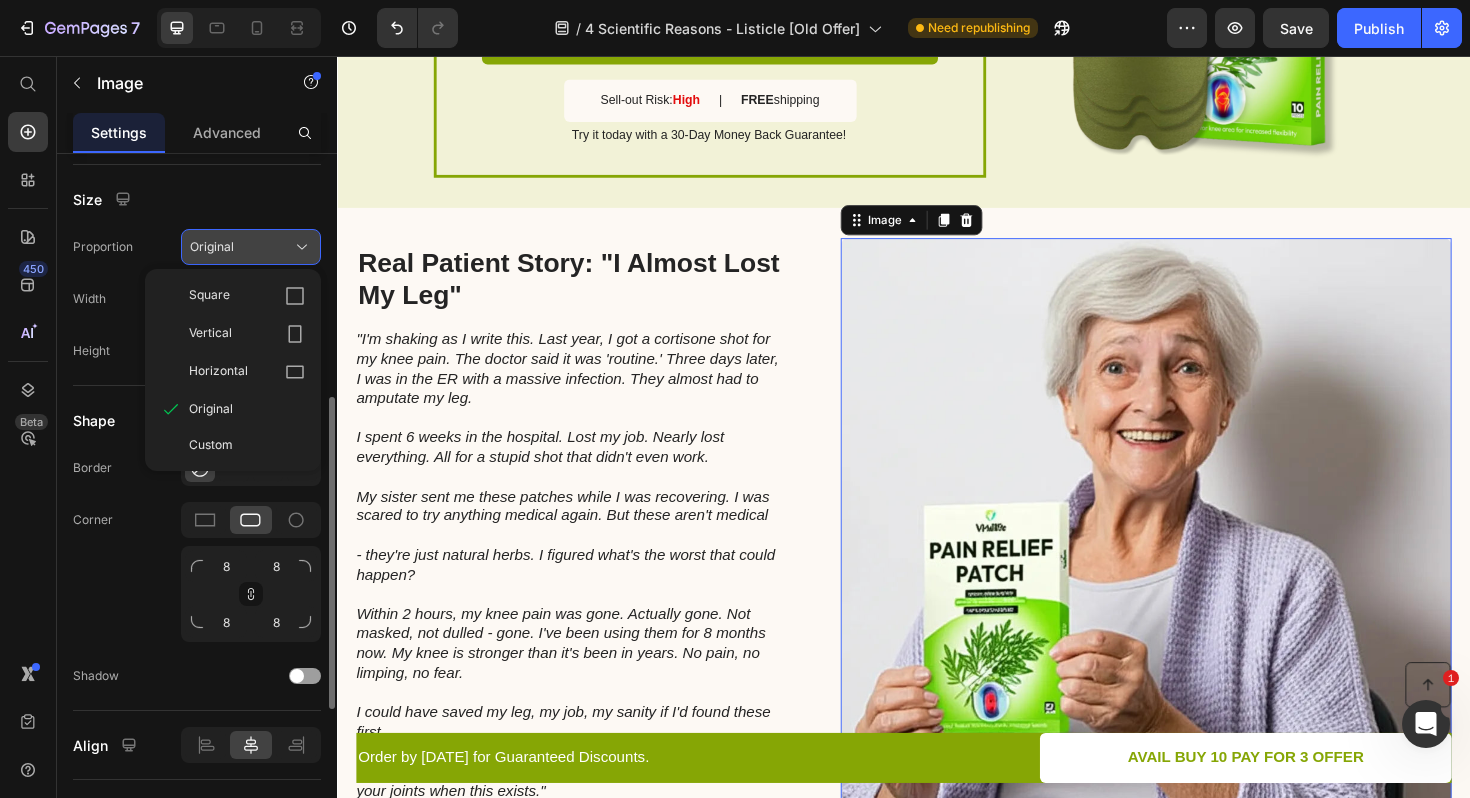 click on "Original" 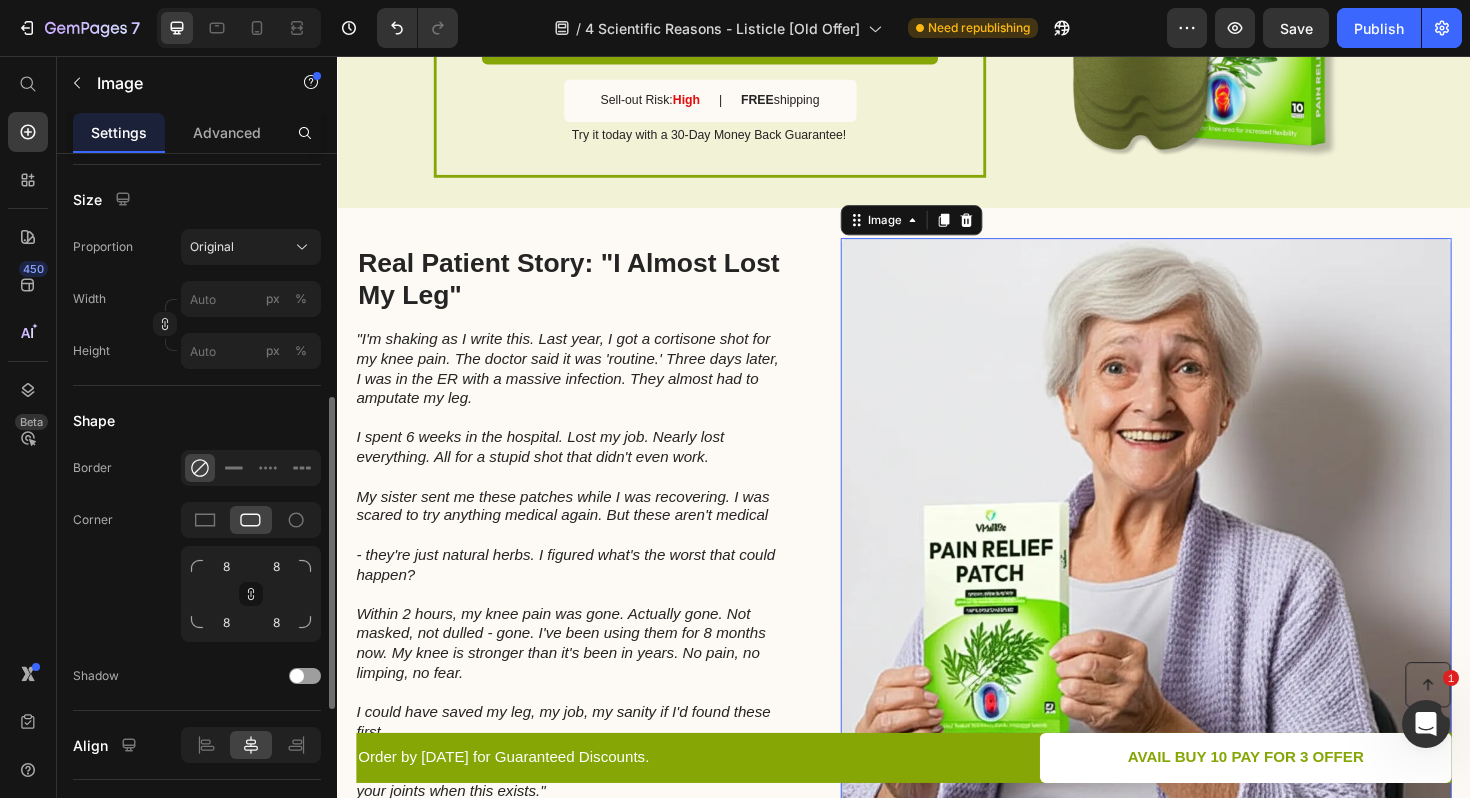 click 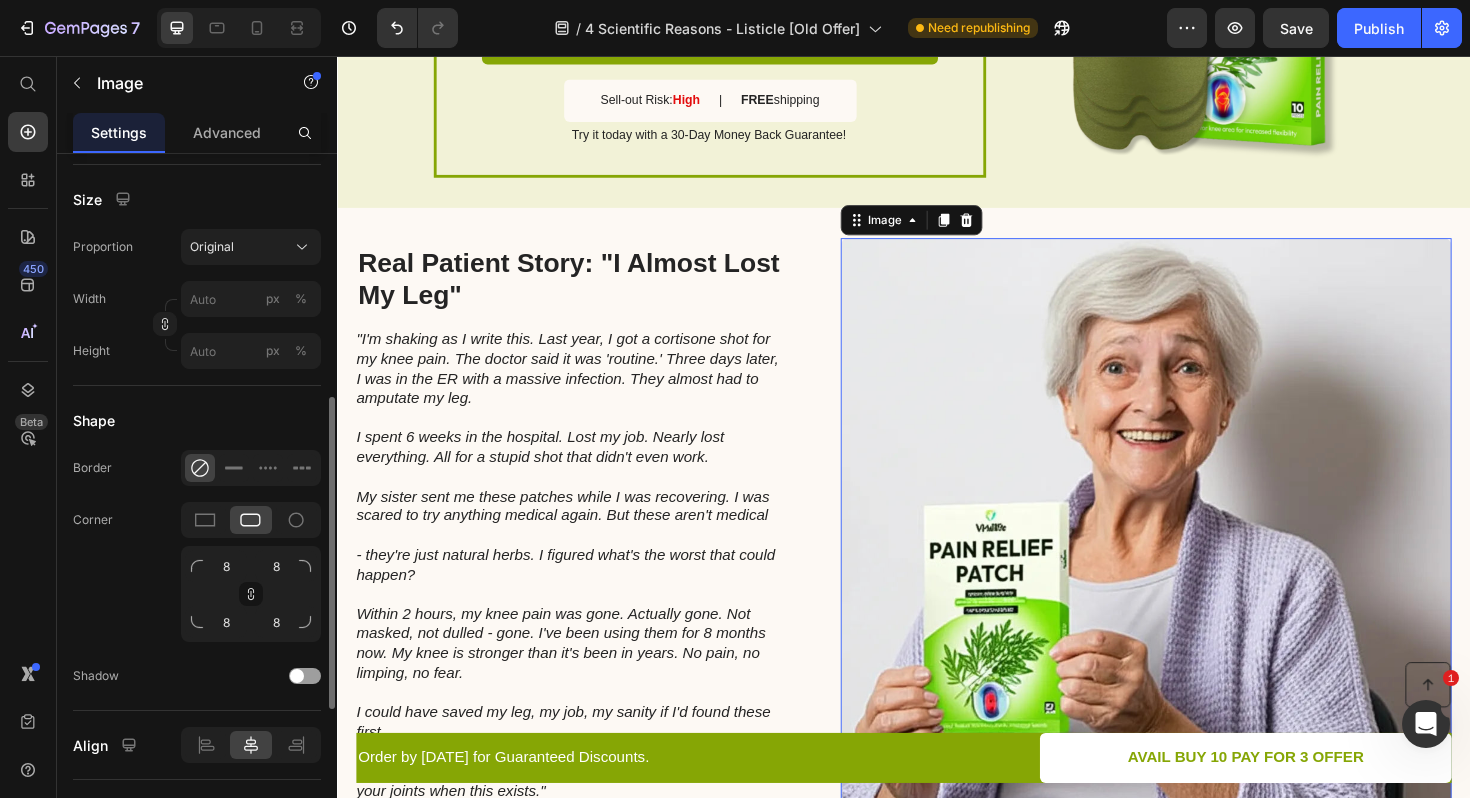 click on "Shape Border Corner 8 8 8 8 Shadow" 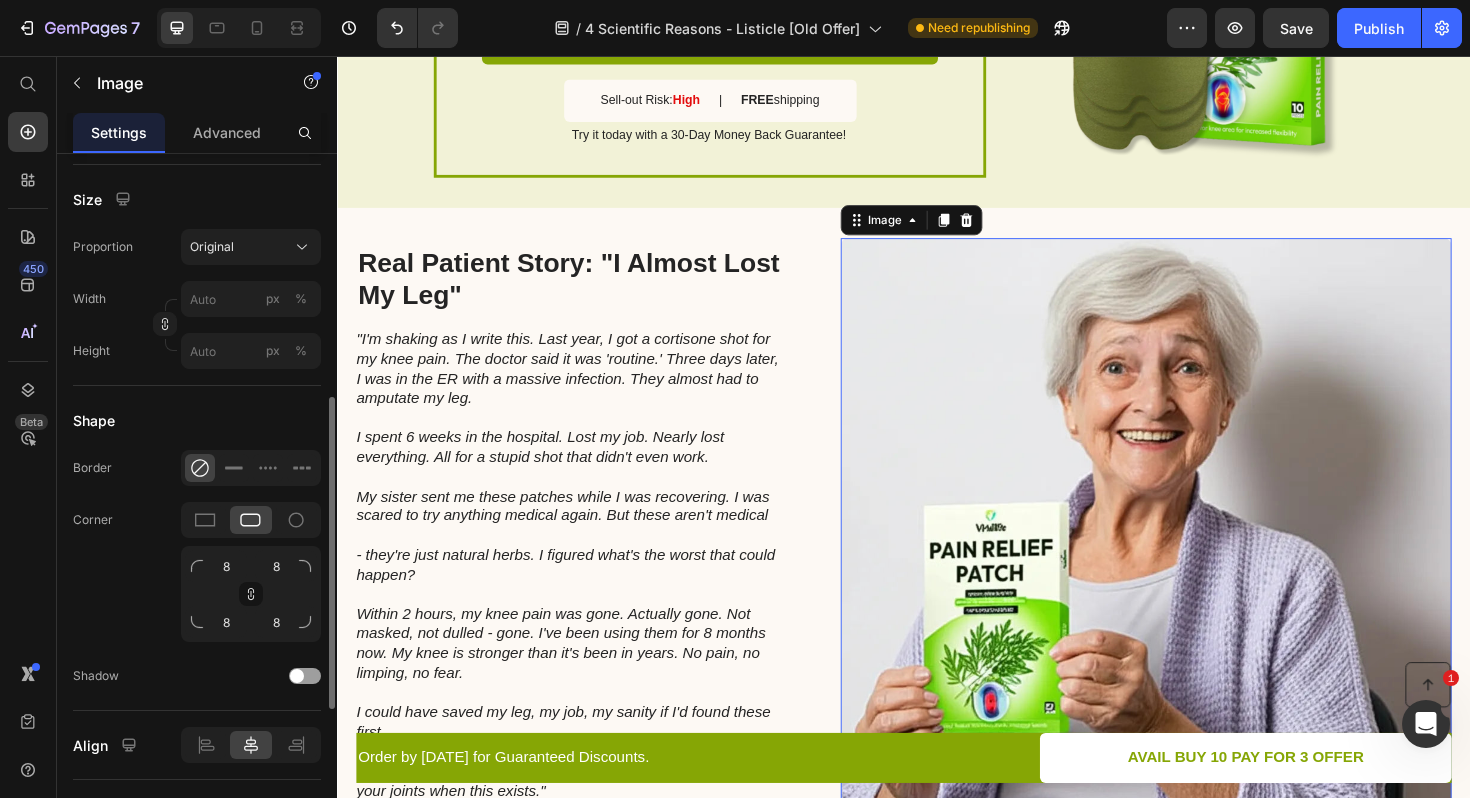 click 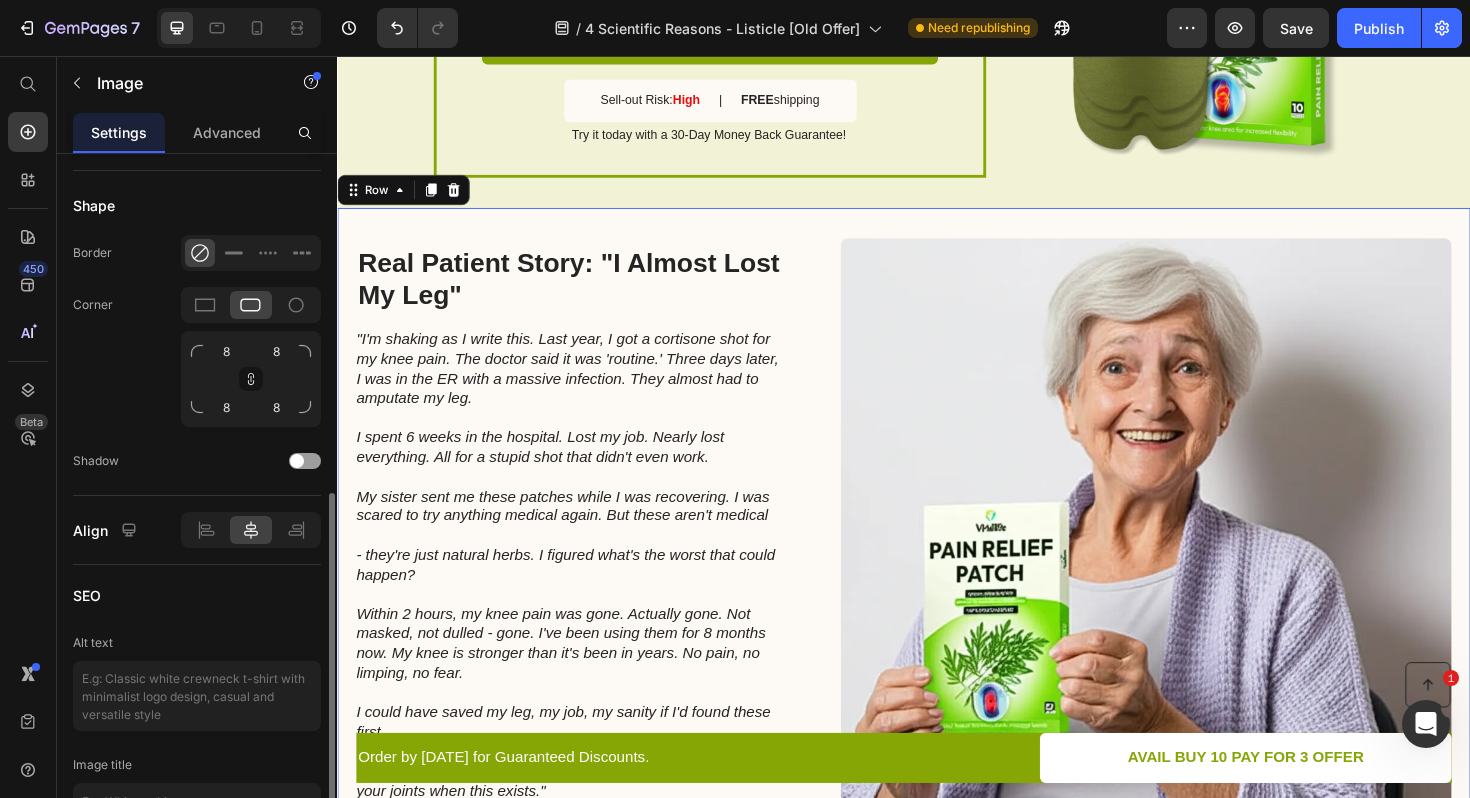 click on "Real Patient Story: "I Almost Lost My Leg" Heading "I'm shaking as I write this. Last year, I got a cortisone shot for my knee pain. The doctor said it was 'routine.' Three days later, I was in the ER with a massive infection. They almost had to amputate my leg.   I spent 6 weeks in the hospital. Lost my job. Nearly lost everything. All for a stupid shot that didn't even work.   My sister sent me these patches while I was recovering. I was scared to try anything medical again. But these aren't medical    - they're just natural herbs. I figured what's the worst that could happen?   Within 2 hours, my knee pain was gone. Actually gone. Not masked, not dulled - gone. I've been using them for 8 months now. My knee is stronger than it's been in years. No pain, no limping, no fear.   I could have saved my leg, my job, my sanity if I'd found these  first.    Don't make my mistake. Don't let some doctor stick needles in your joints when this exists."   - Michelle T., Phoenix, AZ Text Block Image Row   0" at bounding box center [937, 572] 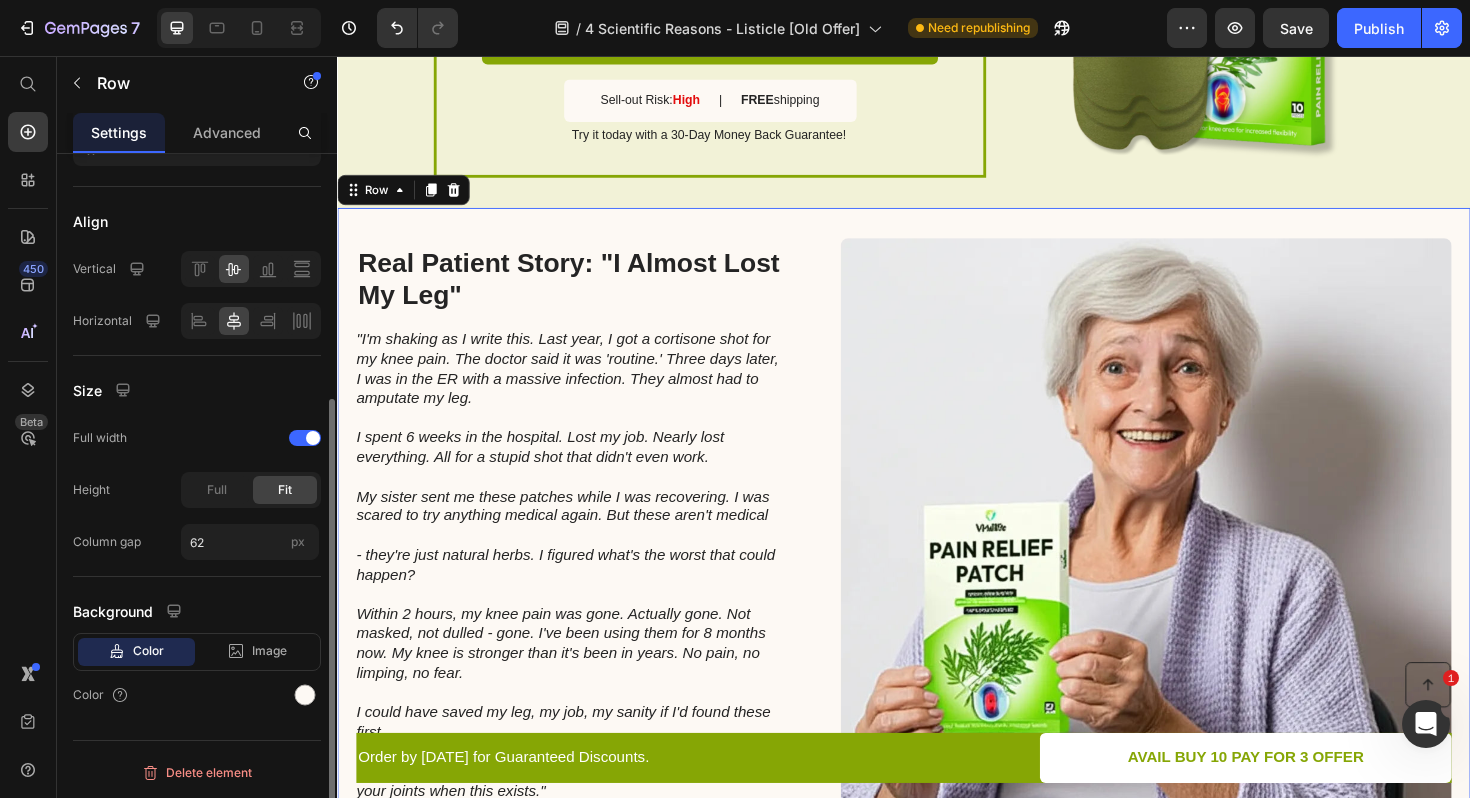 scroll, scrollTop: 0, scrollLeft: 0, axis: both 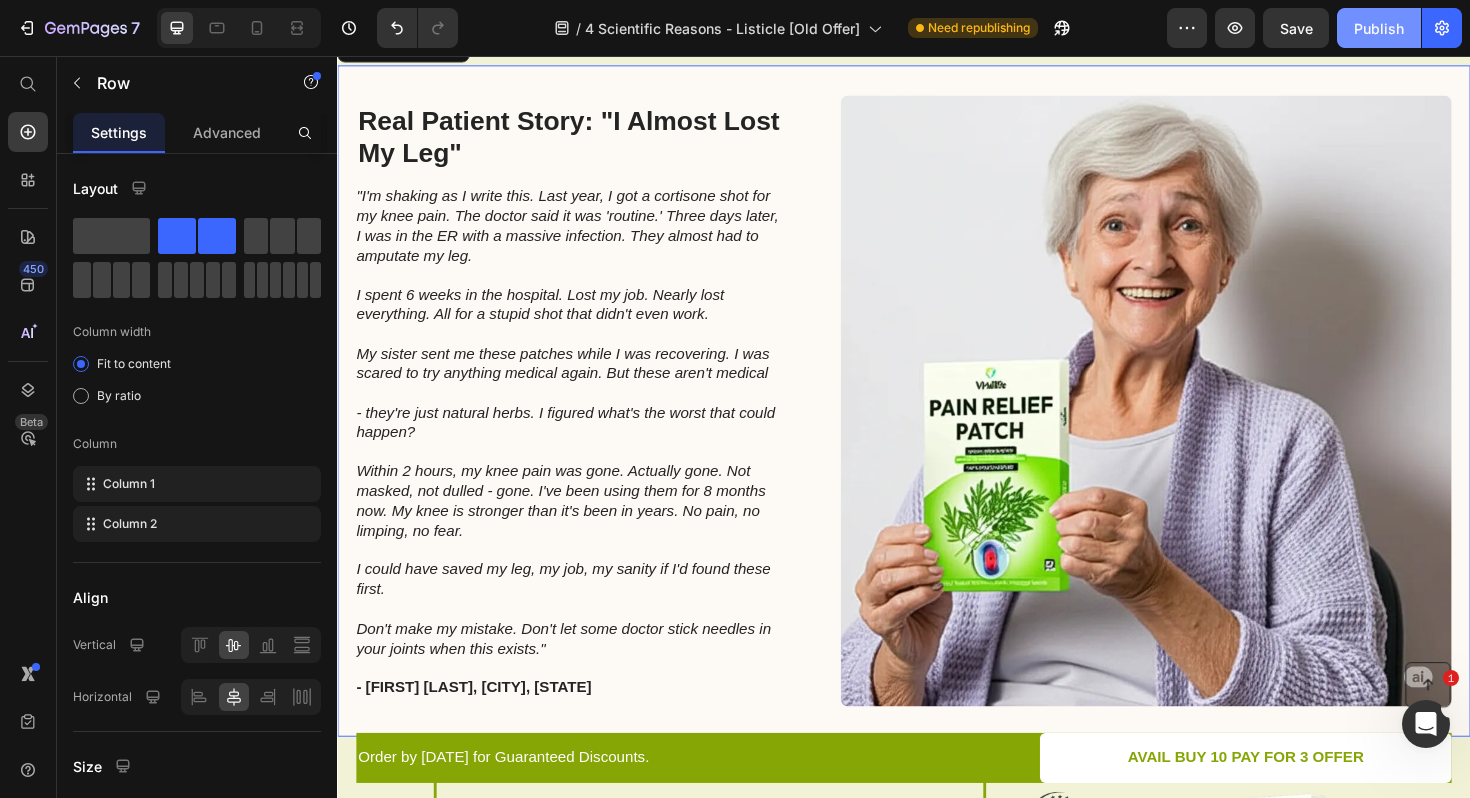 click on "Publish" at bounding box center [1379, 28] 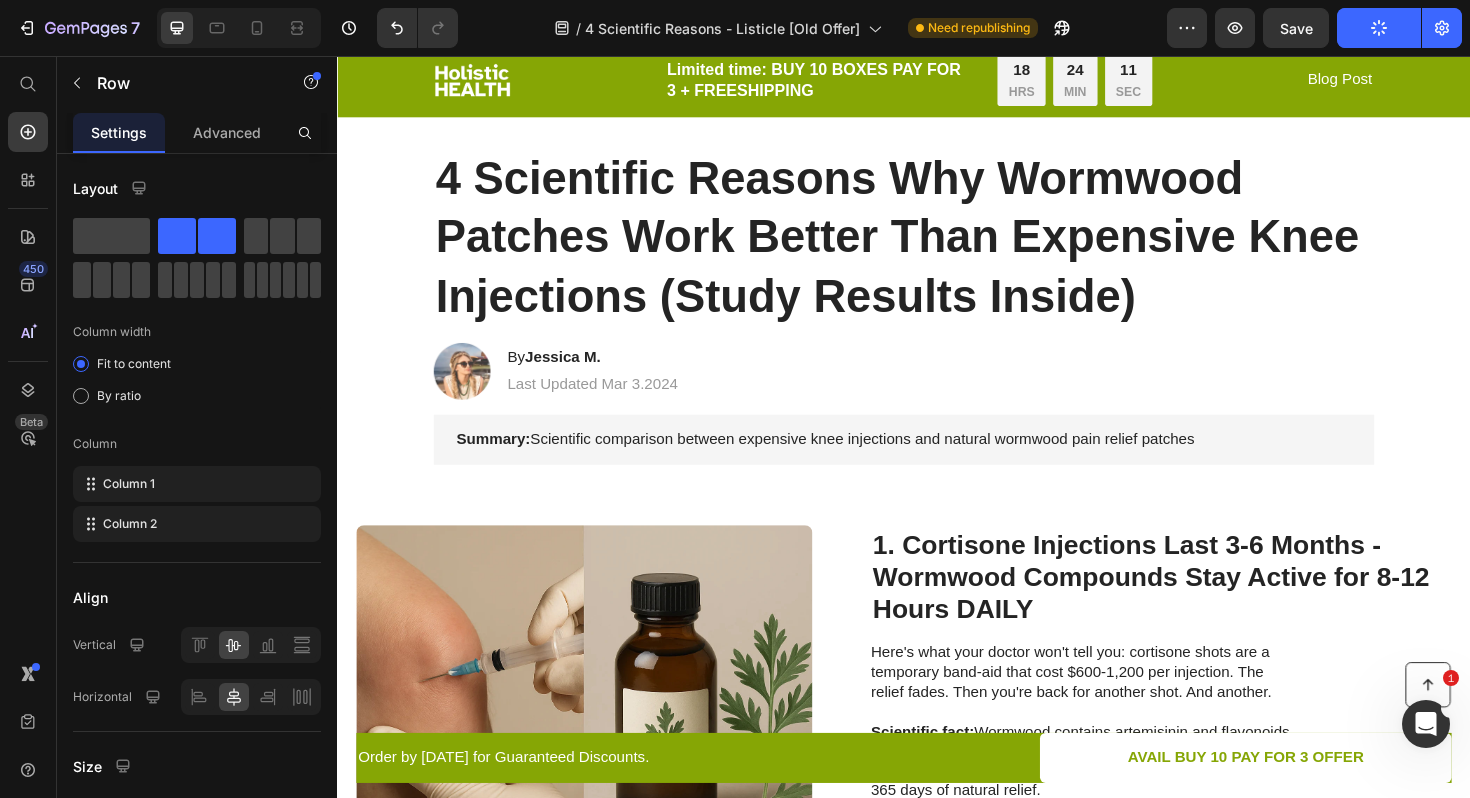 scroll, scrollTop: 0, scrollLeft: 0, axis: both 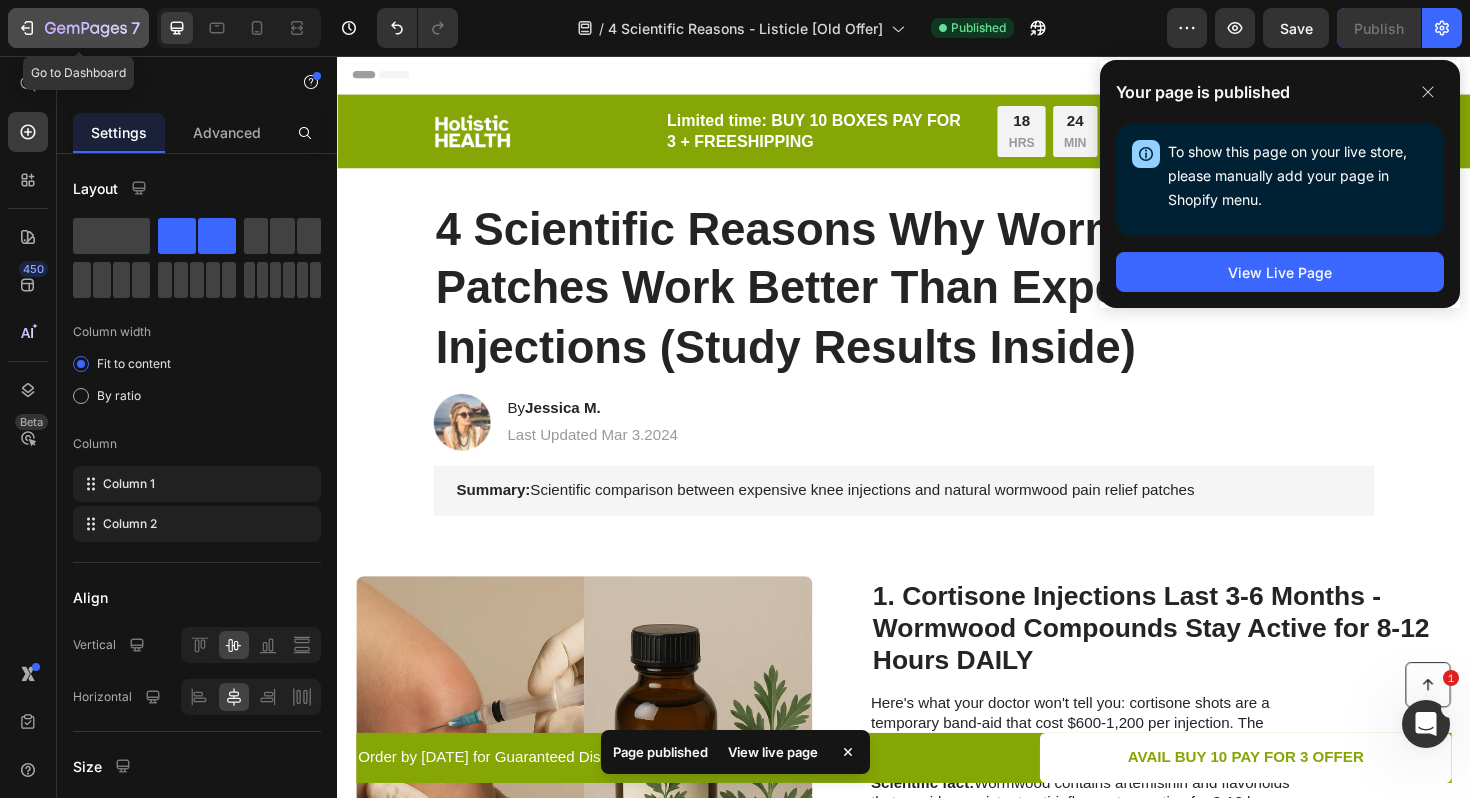 click on "7" 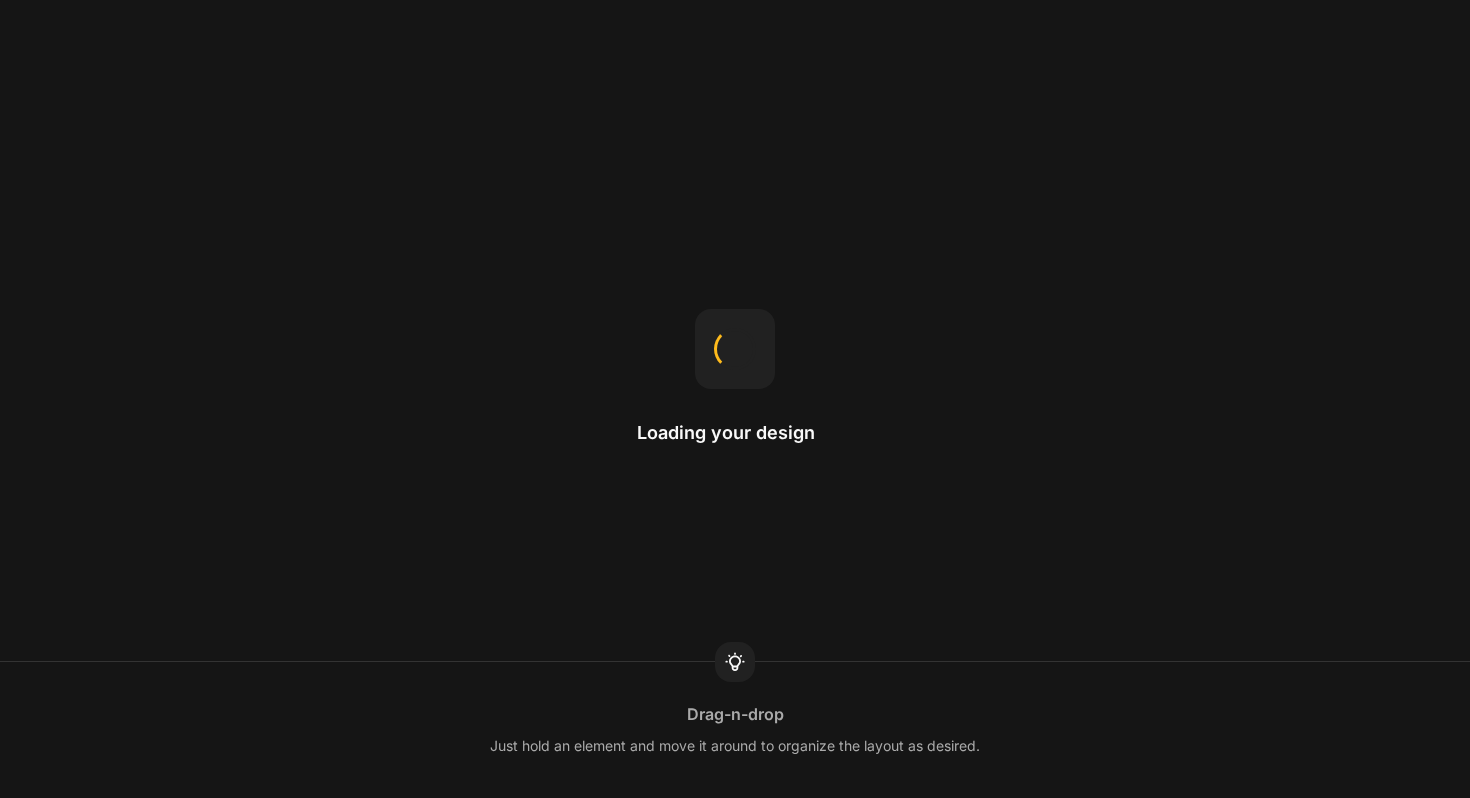 scroll, scrollTop: 0, scrollLeft: 0, axis: both 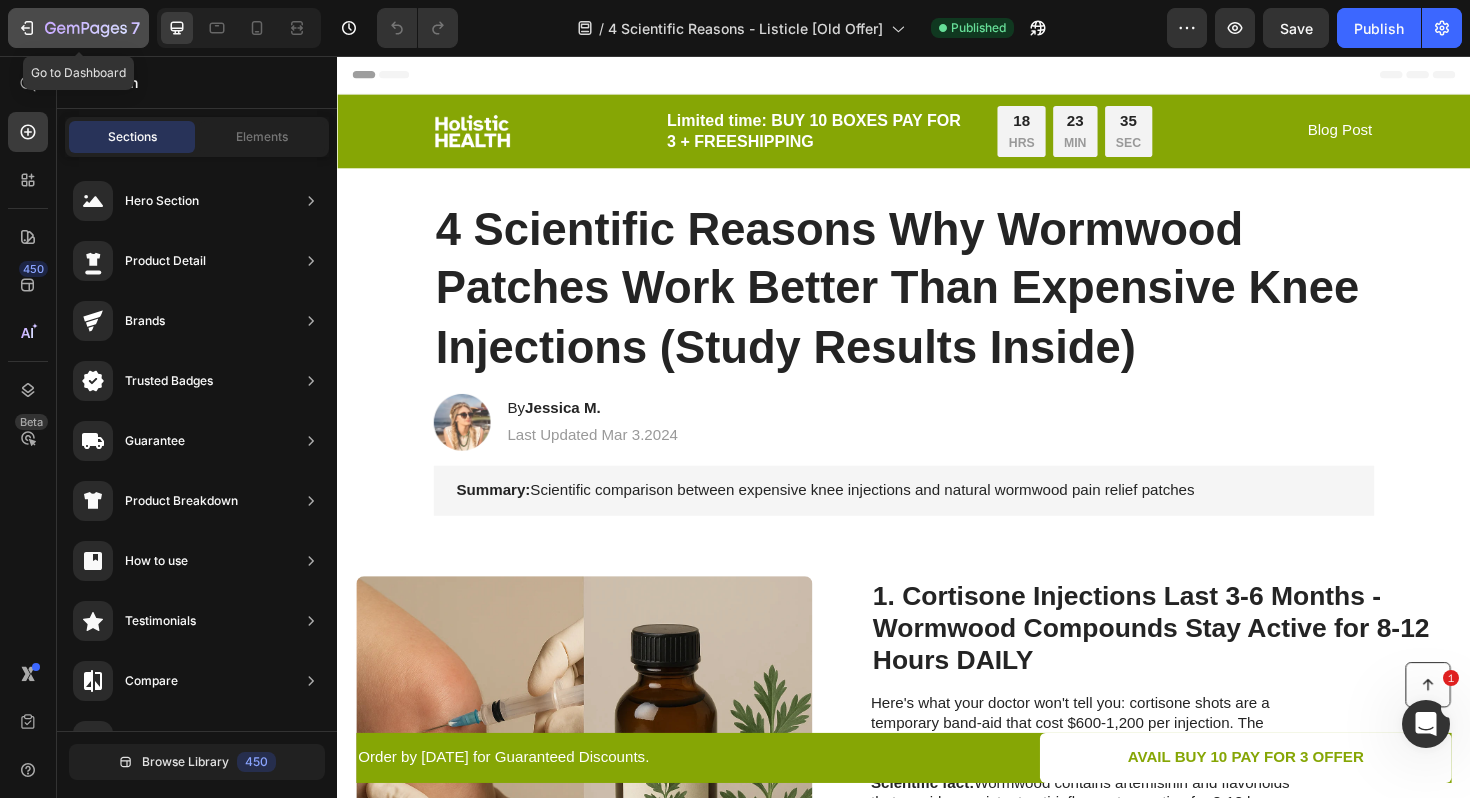 click 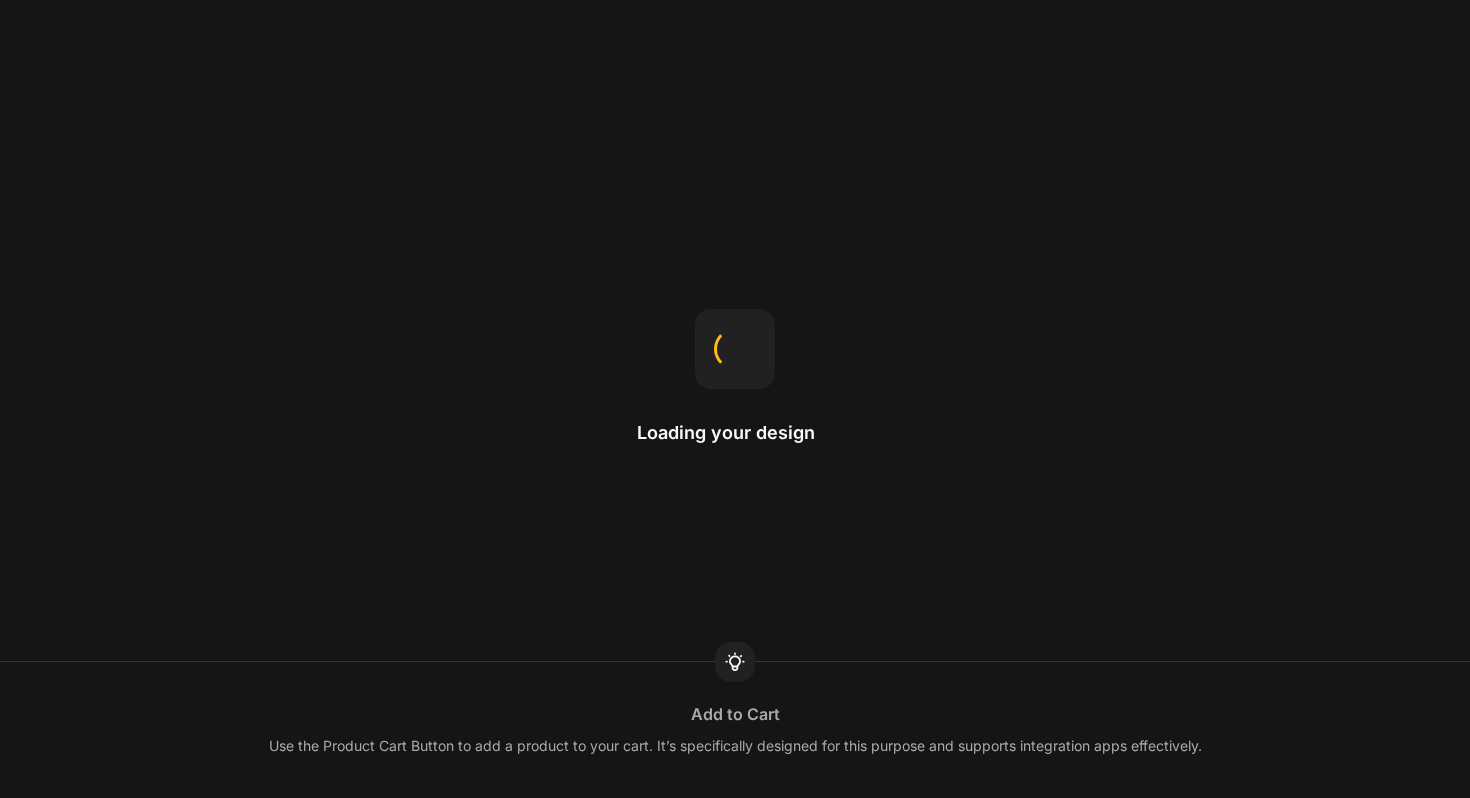 scroll, scrollTop: 0, scrollLeft: 0, axis: both 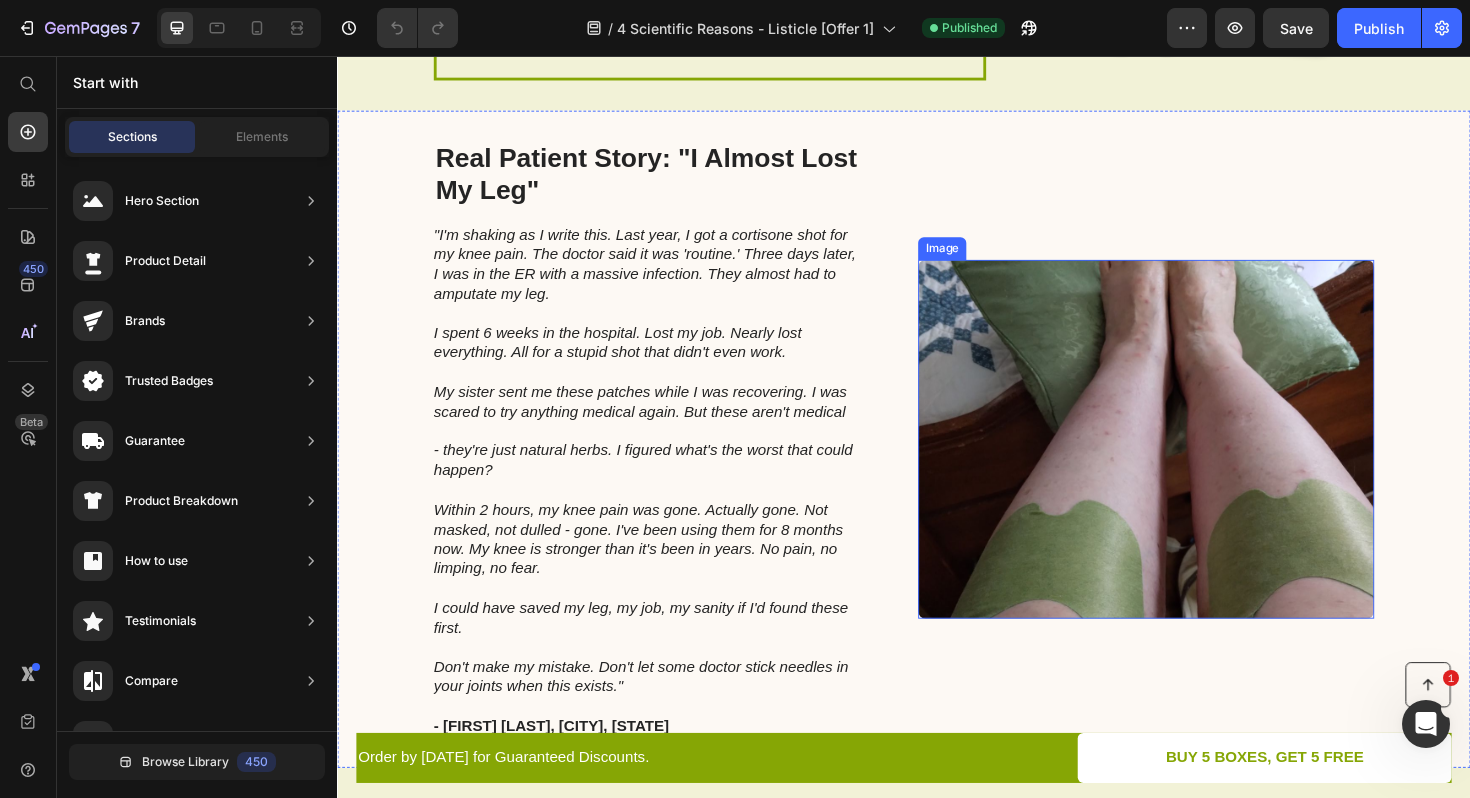 click at bounding box center [1193, 462] 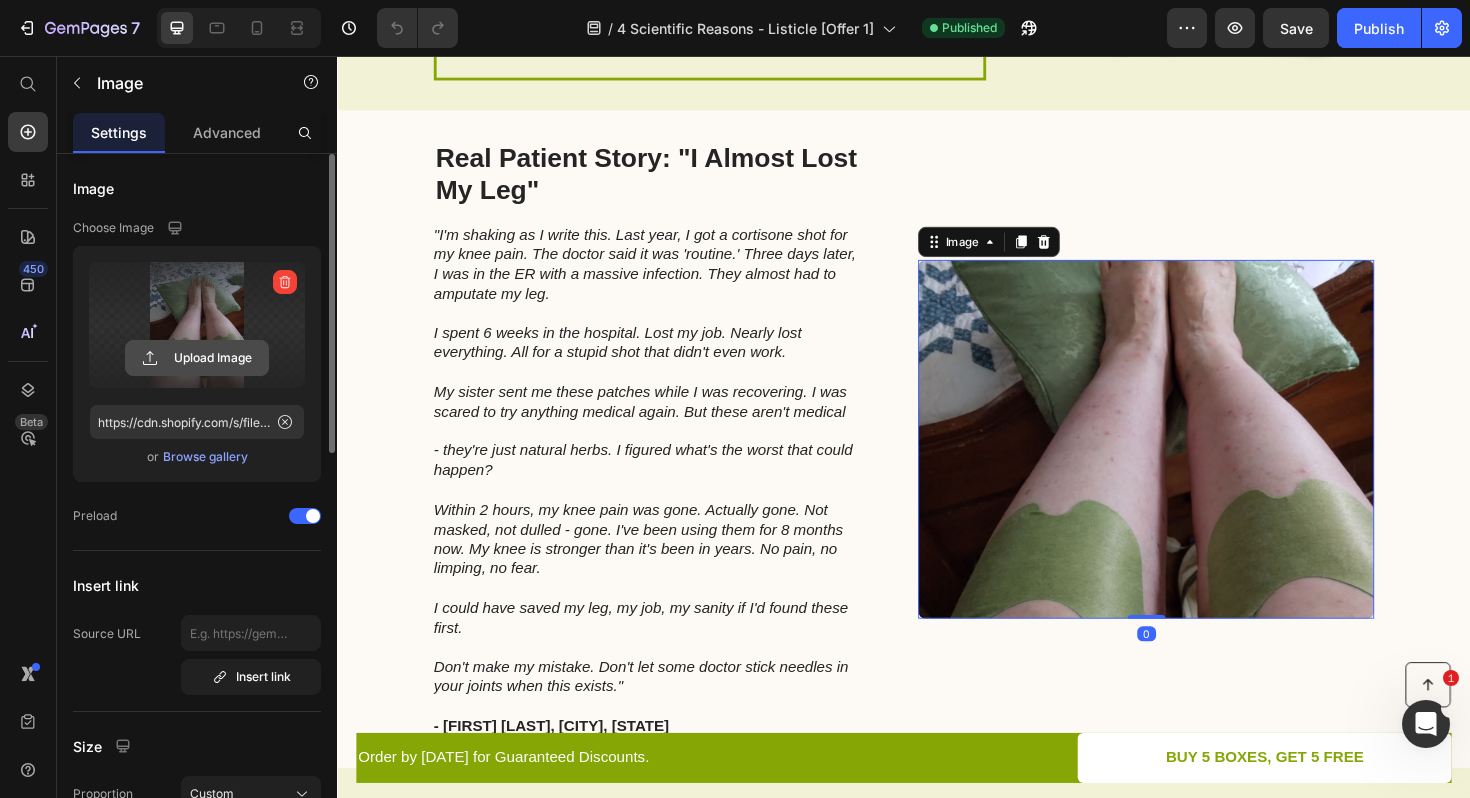 click 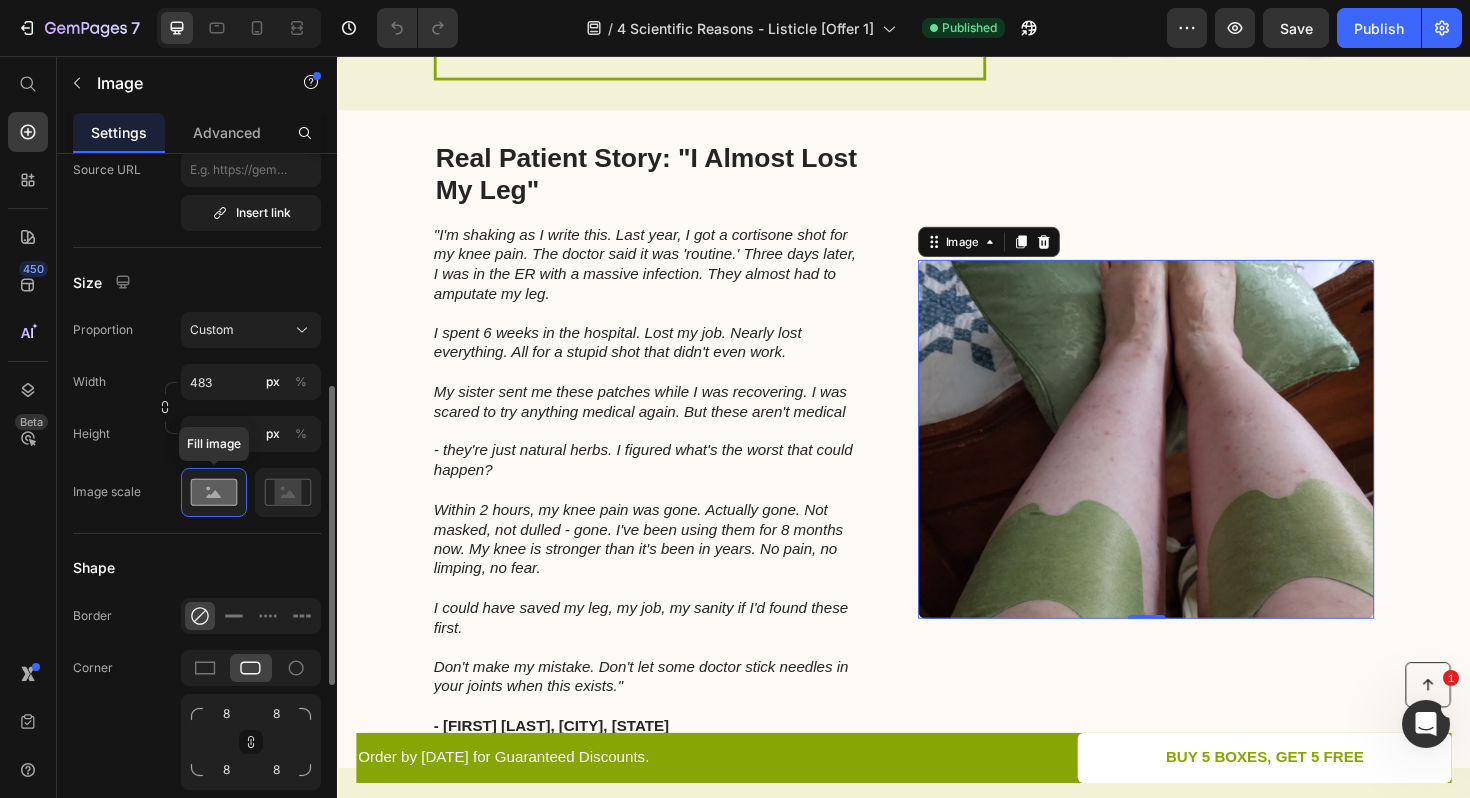 scroll, scrollTop: 489, scrollLeft: 0, axis: vertical 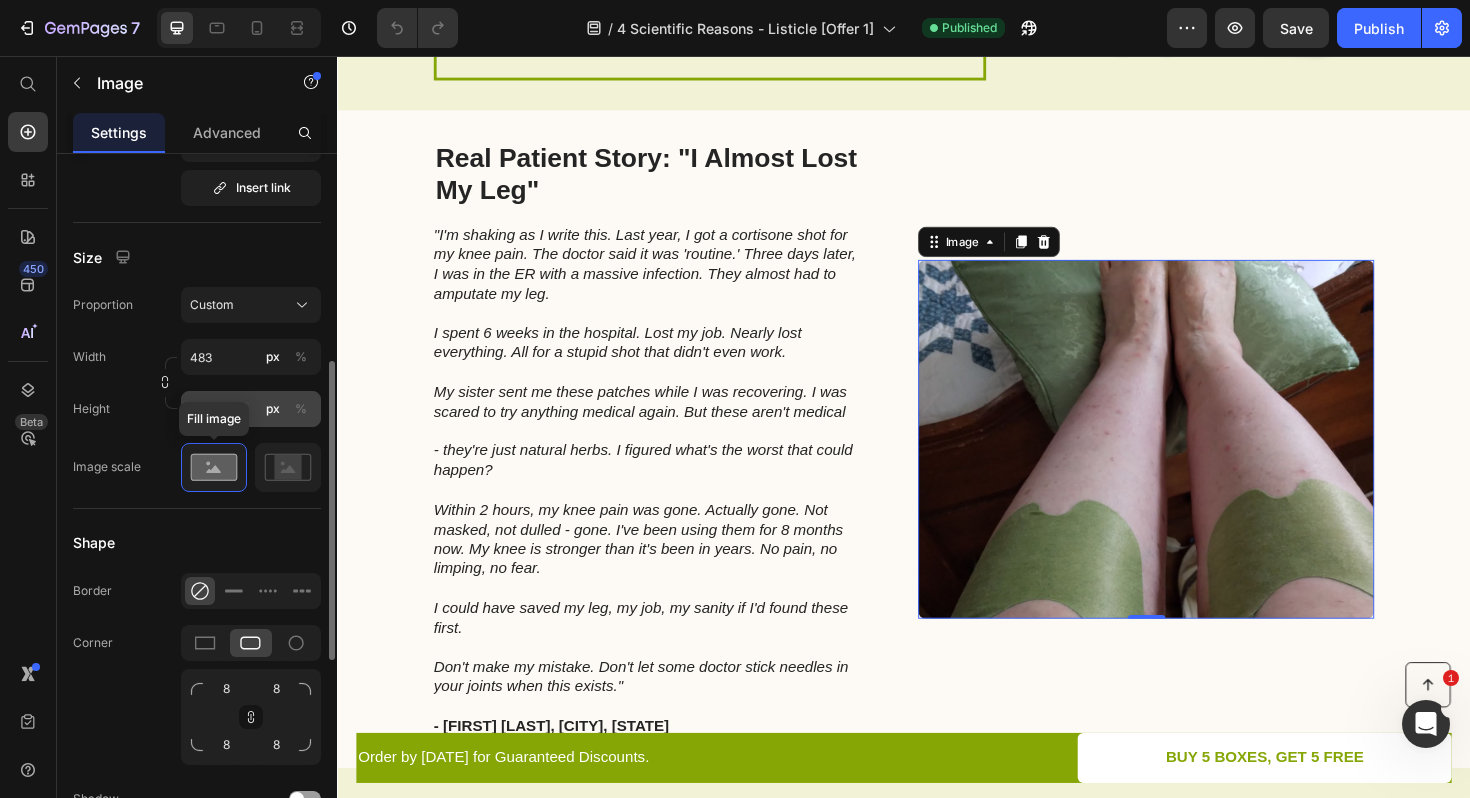 type on "https://cdn.shopify.com/s/files/1/0643/9678/7906/files/gempages_561005467795456805-066bf6a5-637f-4b74-95f6-177fd987f7df.webp" 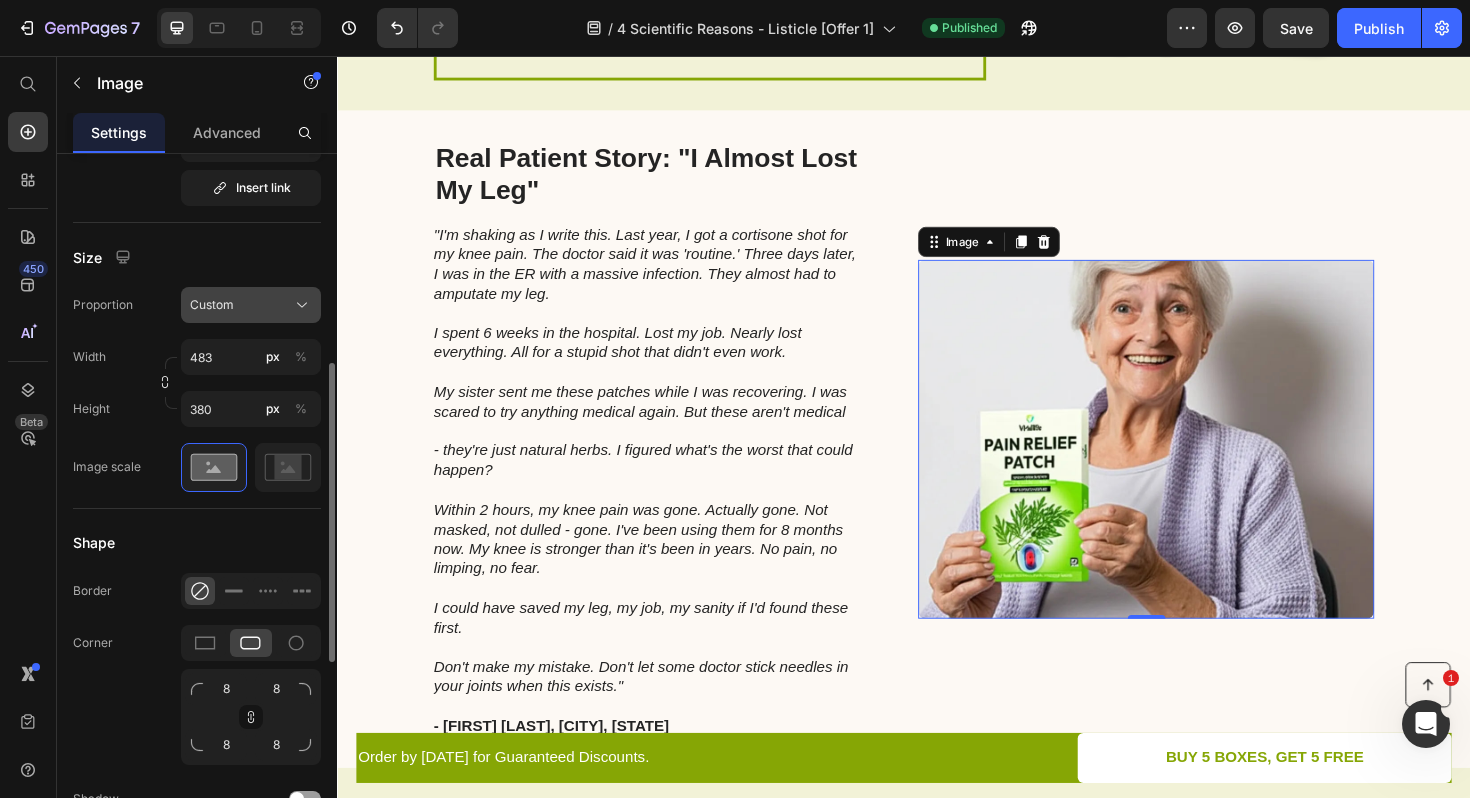 click on "Custom" at bounding box center (251, 305) 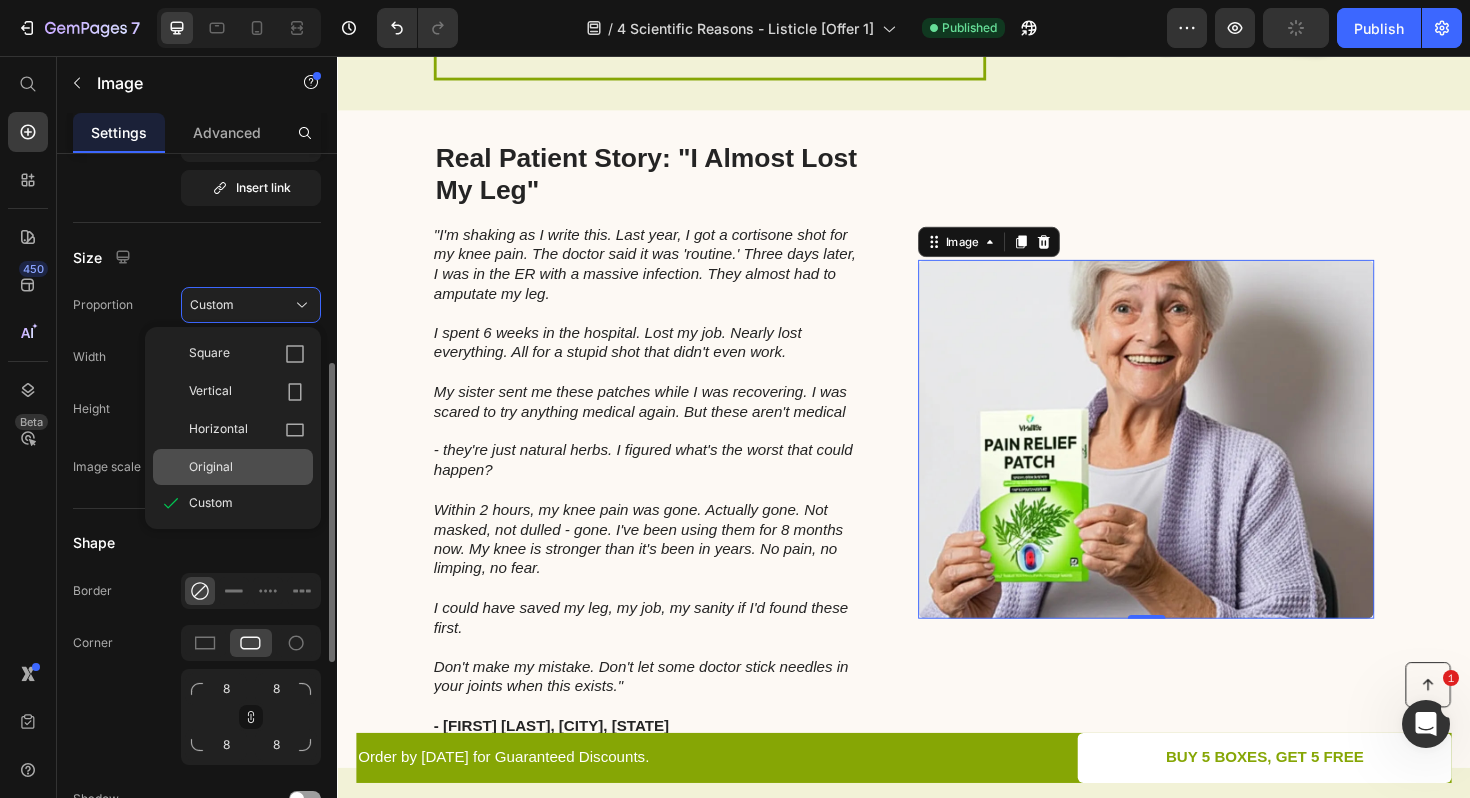 click on "Original" 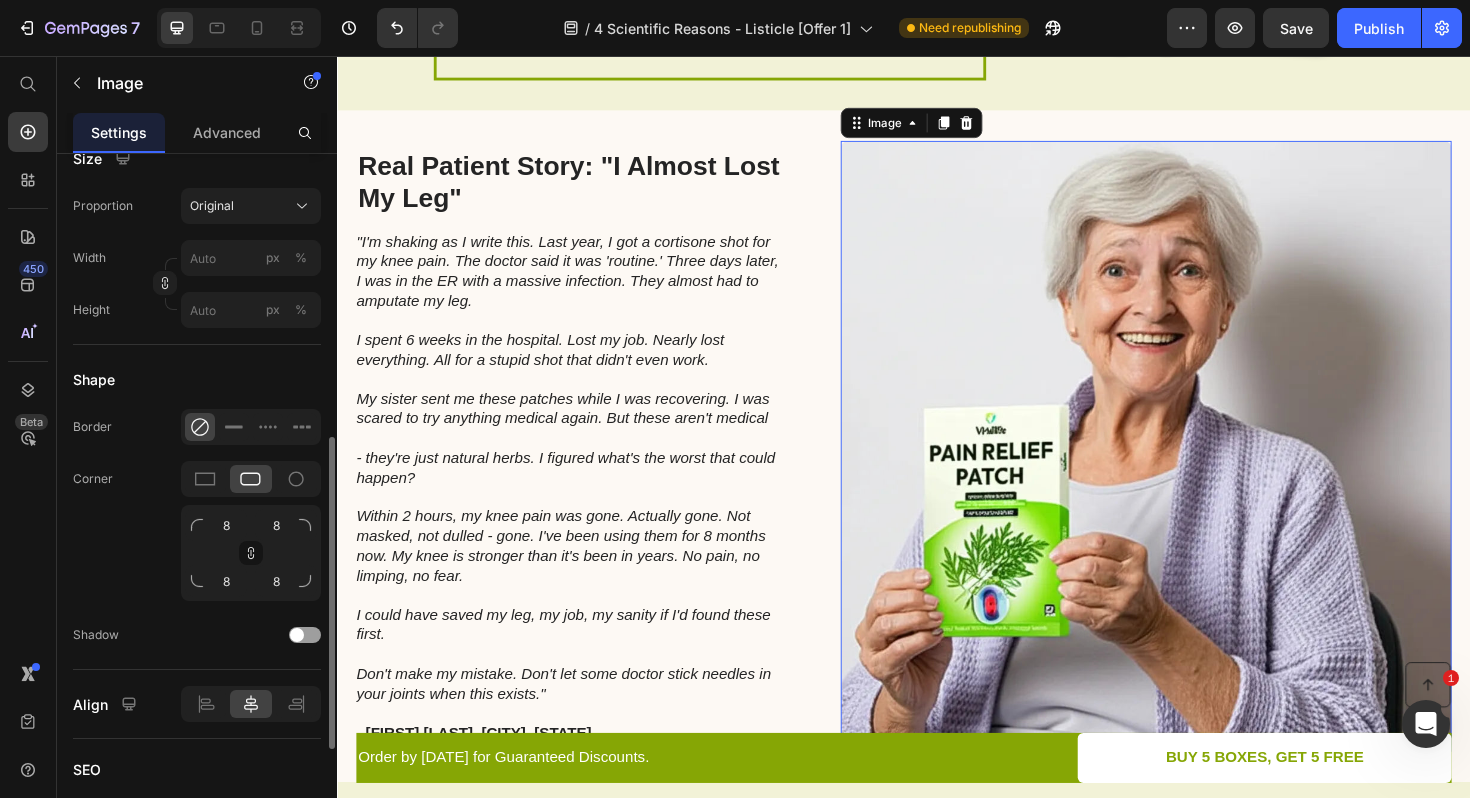scroll, scrollTop: 614, scrollLeft: 0, axis: vertical 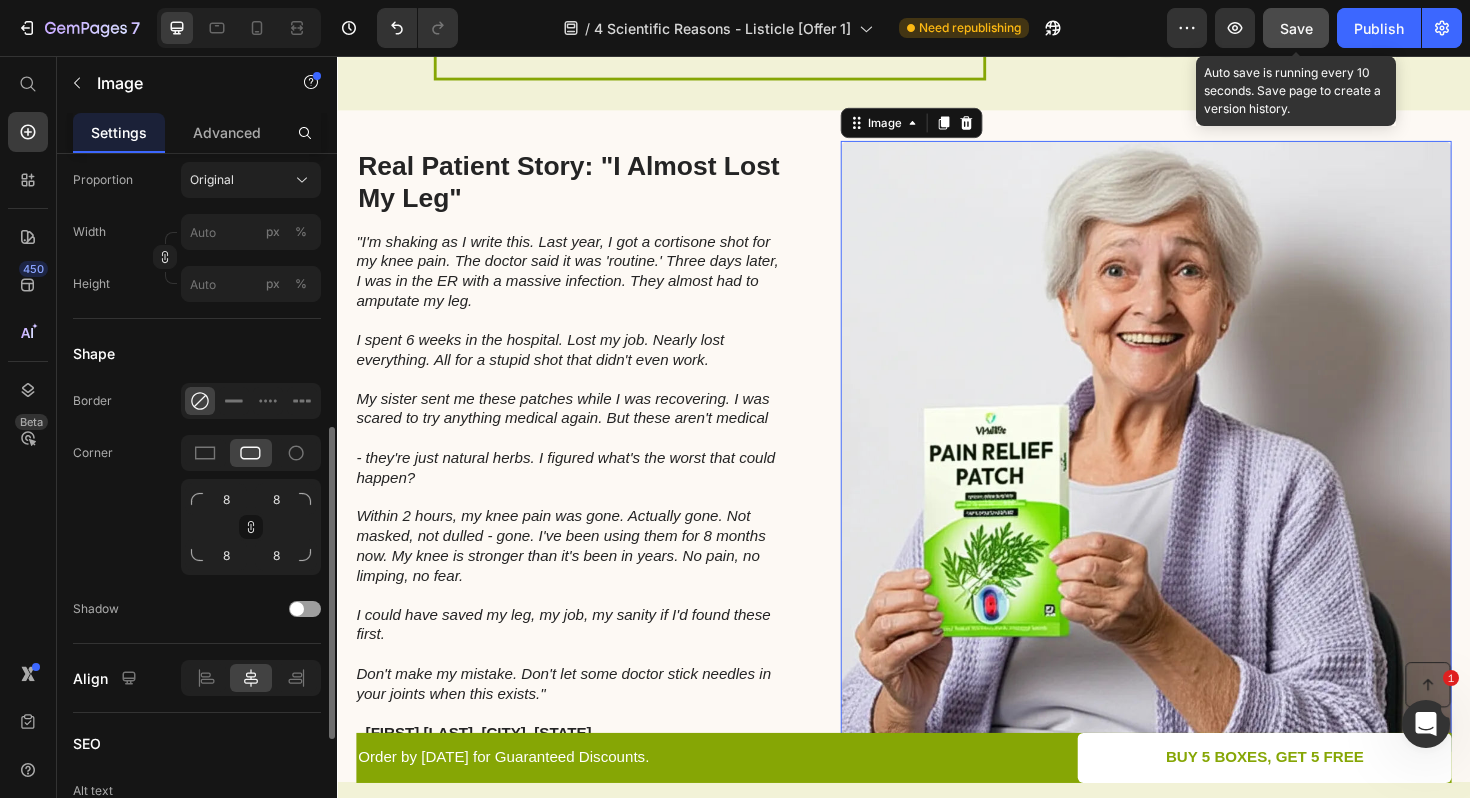 click on "Save" at bounding box center (1296, 28) 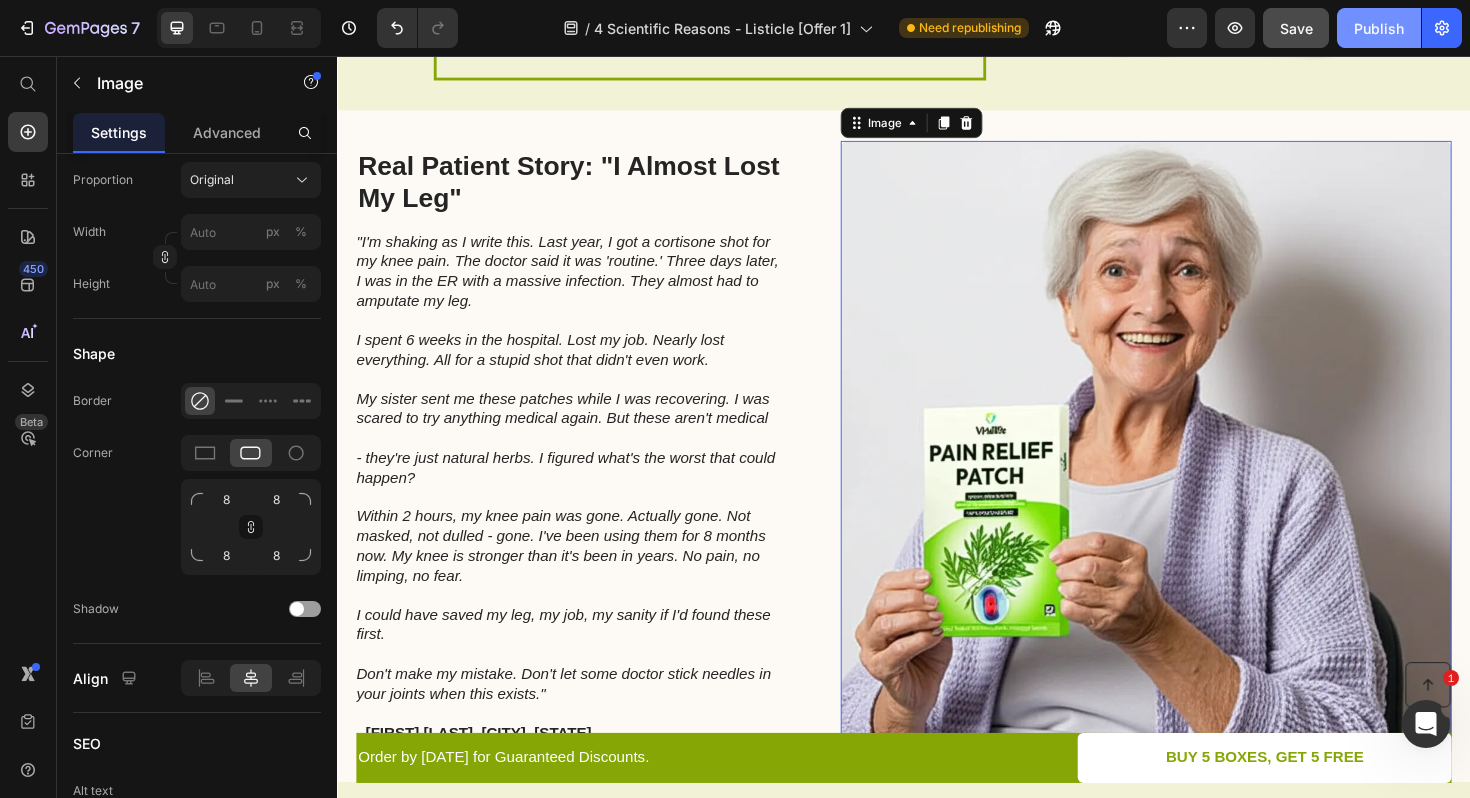 click on "Publish" at bounding box center [1379, 28] 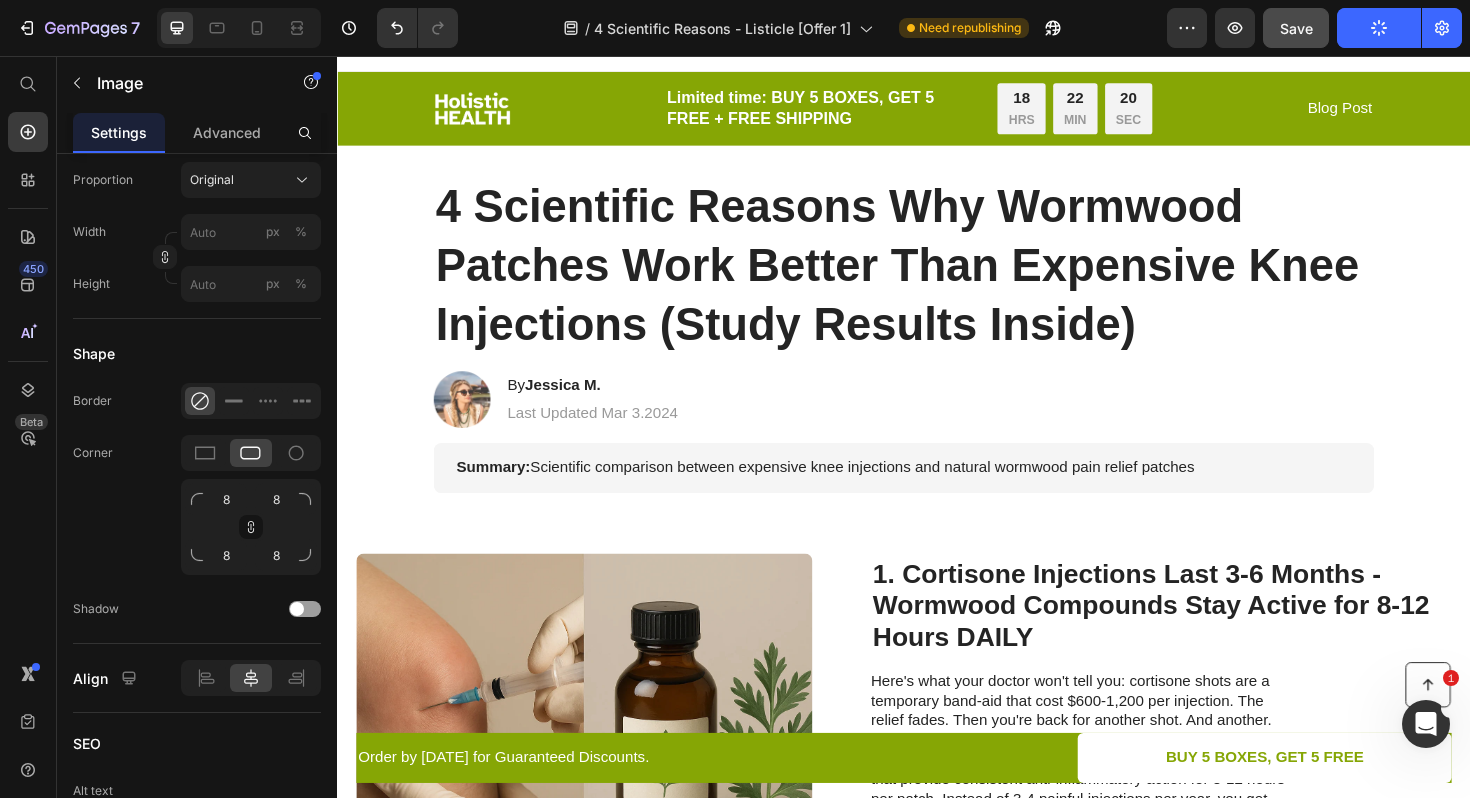 scroll, scrollTop: 0, scrollLeft: 0, axis: both 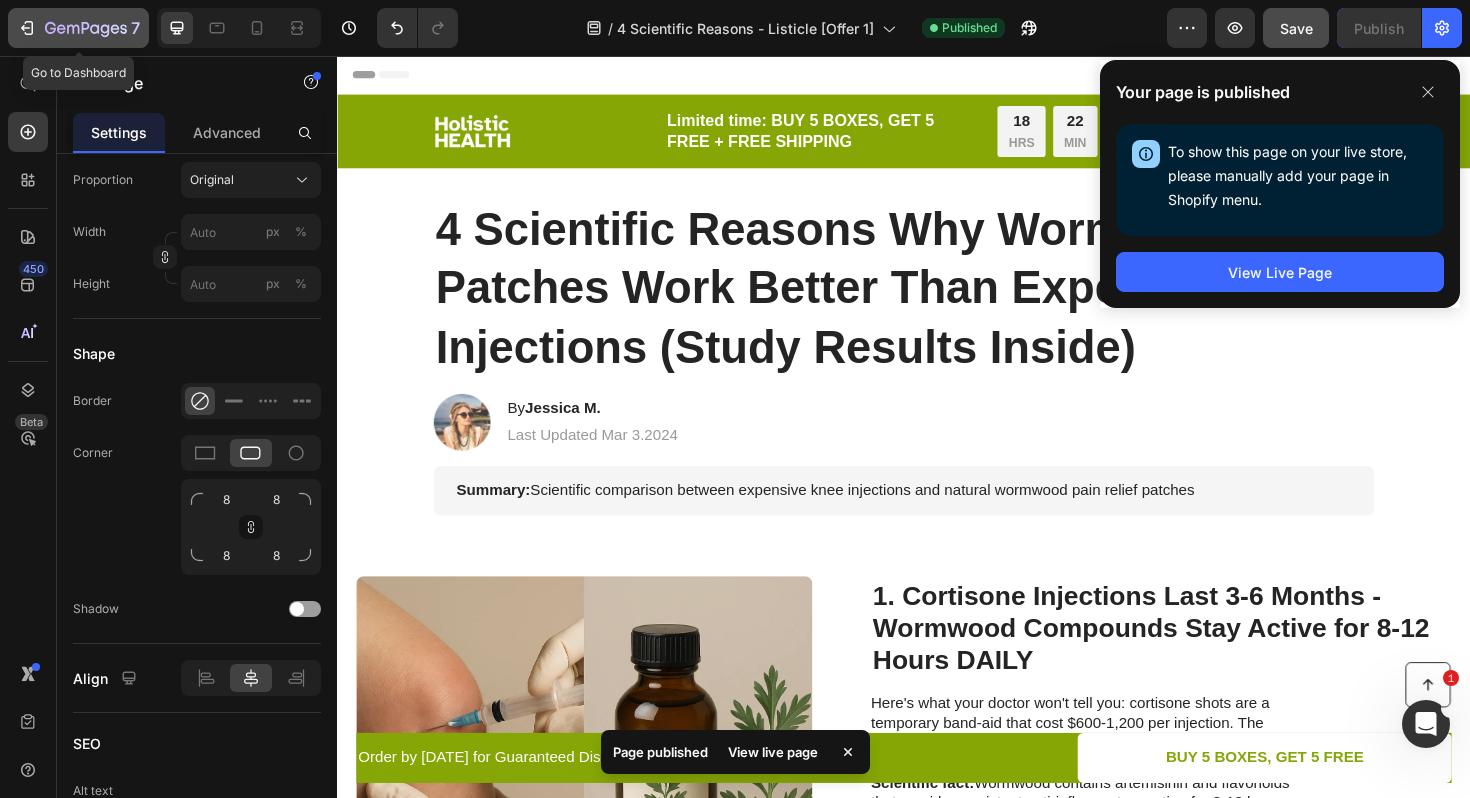 click 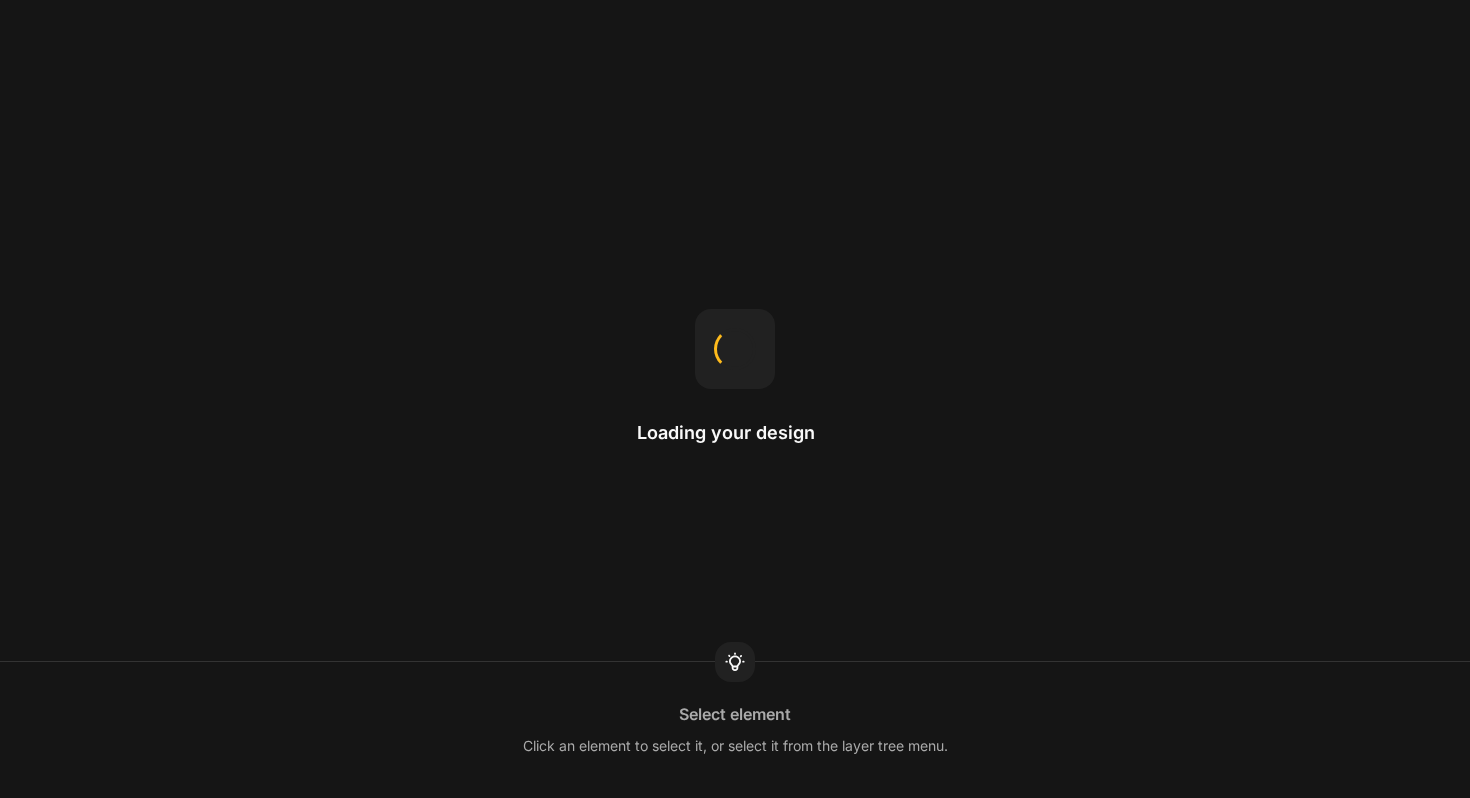 scroll, scrollTop: 0, scrollLeft: 0, axis: both 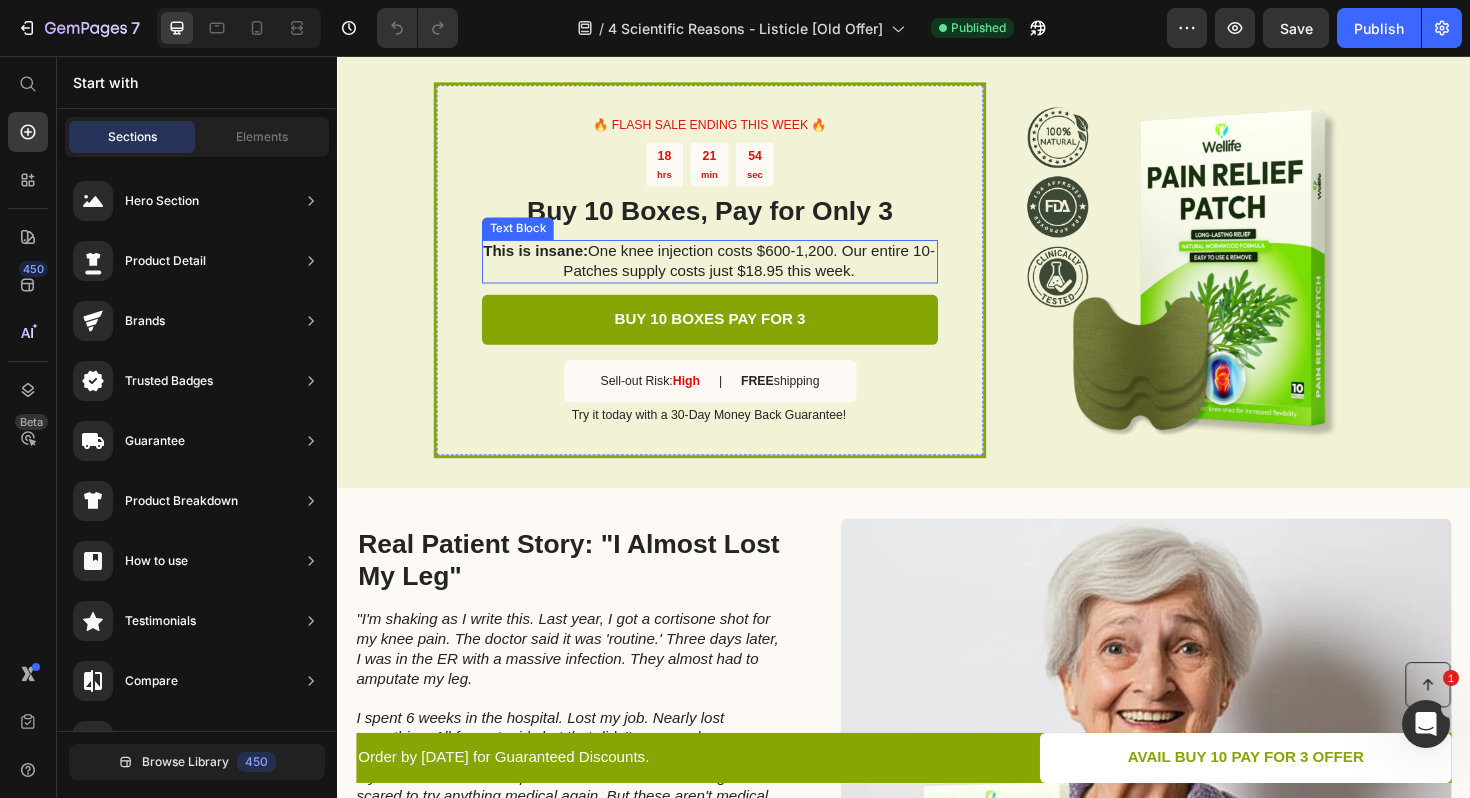 click on "This is insane:  One knee injection costs $600-1,200. Our entire 10-Patches supply costs just $18.95 this week." at bounding box center (730, 274) 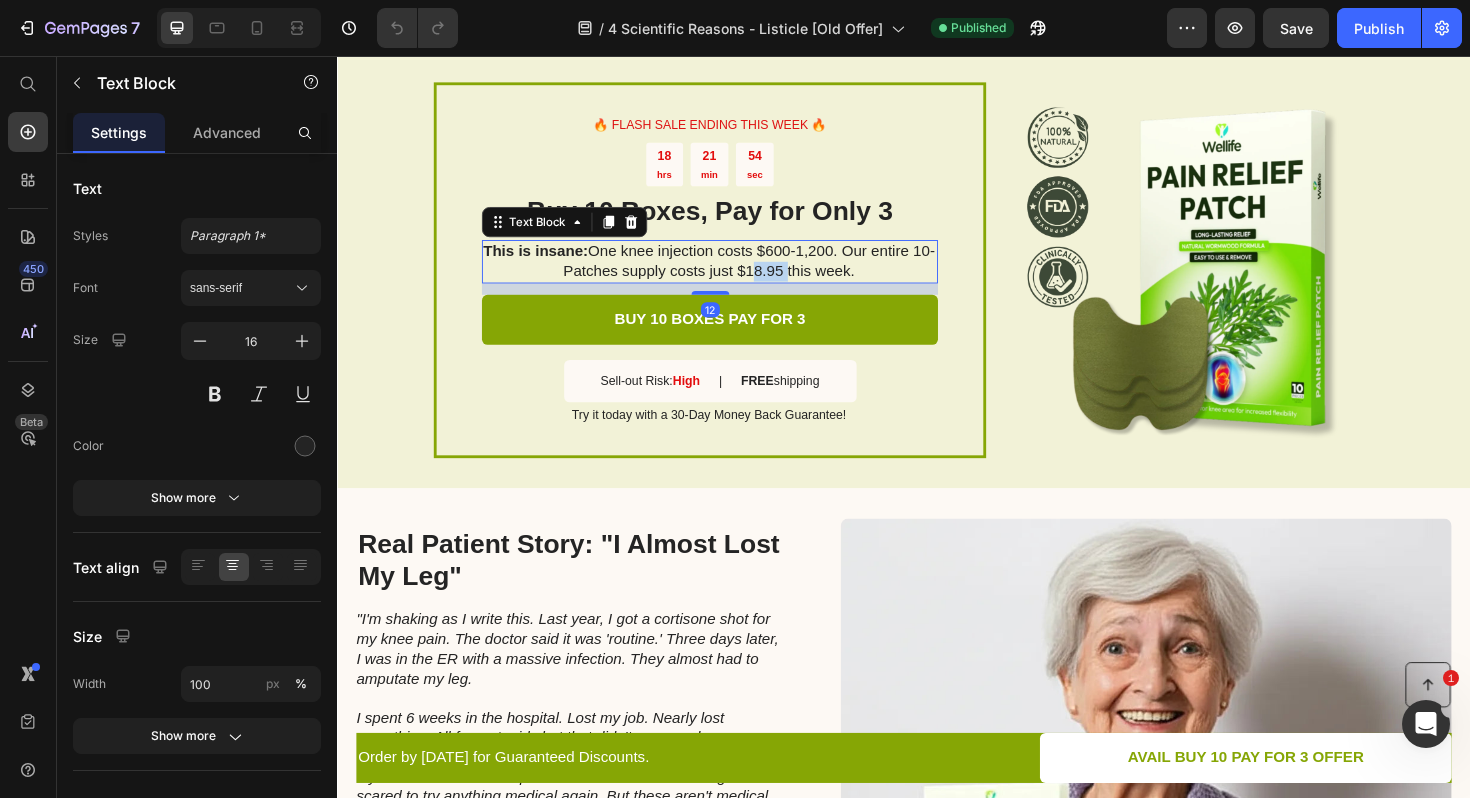 click on "This is insane:  One knee injection costs $600-1,200. Our entire 10-Patches supply costs just $18.95 this week." at bounding box center [730, 274] 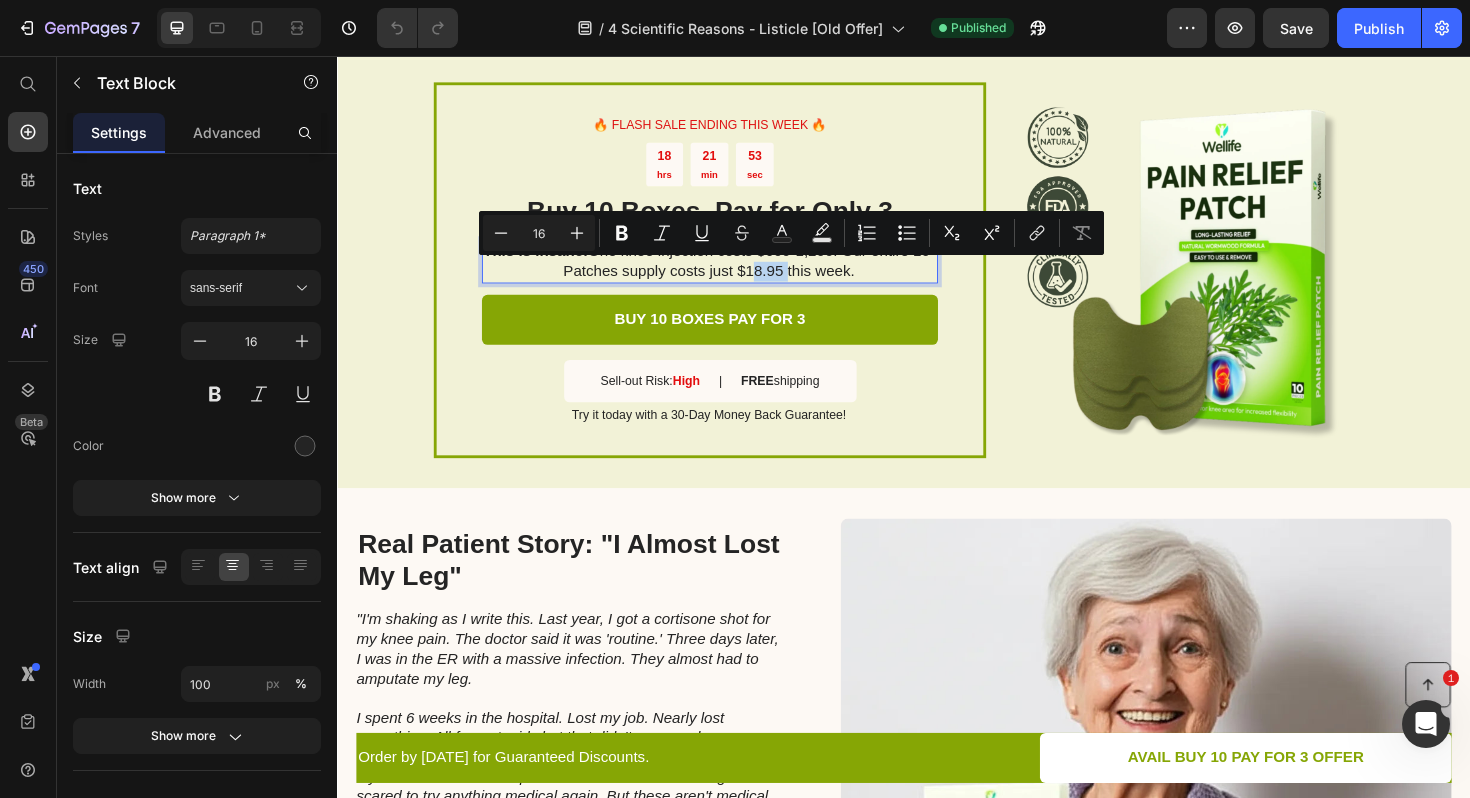 click on "This is insane:  One knee injection costs $600-1,200. Our entire 10-Patches supply costs just $18.95 this week." at bounding box center (730, 274) 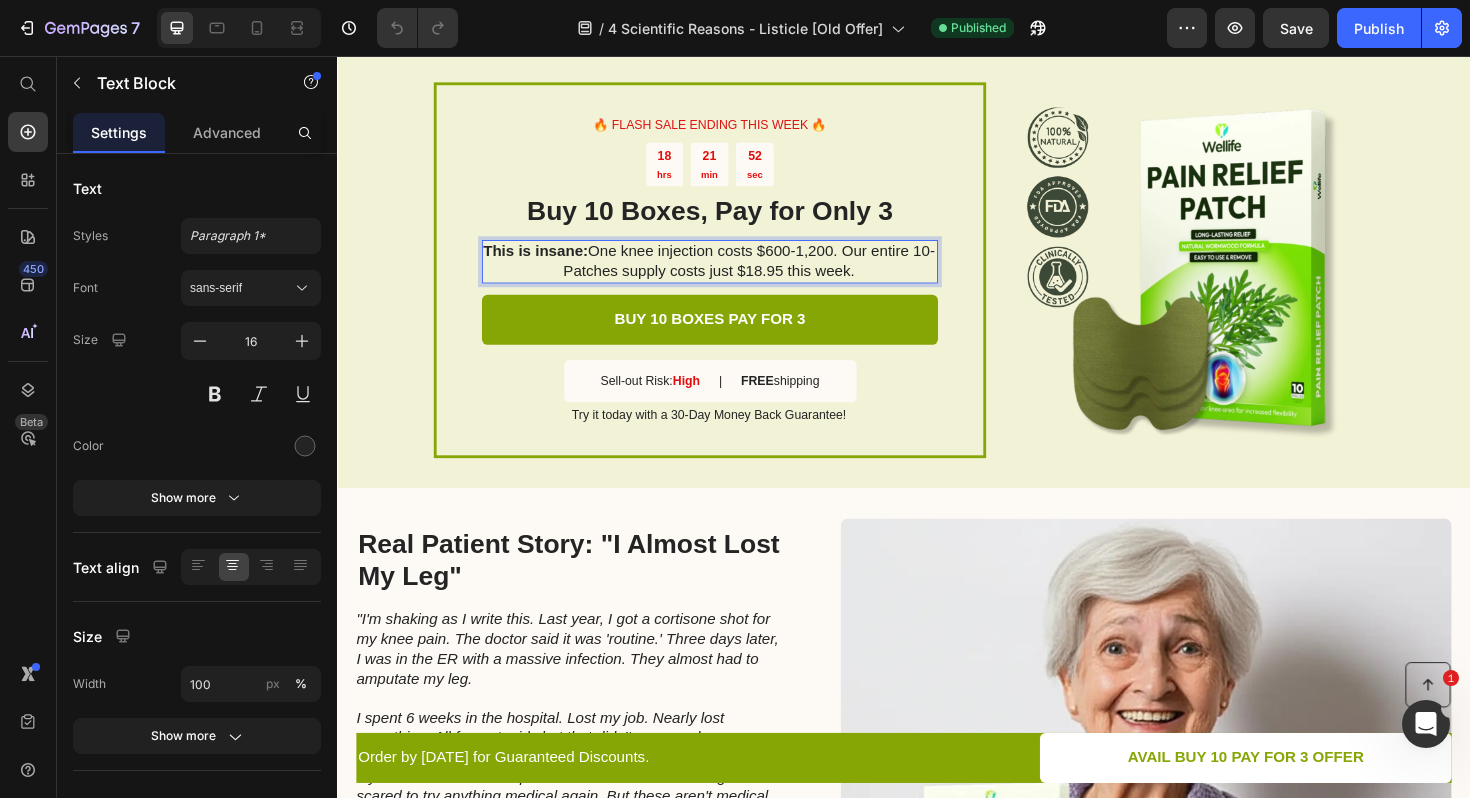 click on "This is insane:  One knee injection costs $600-1,200. Our entire 10-Patches supply costs just $18.95 this week." at bounding box center (730, 274) 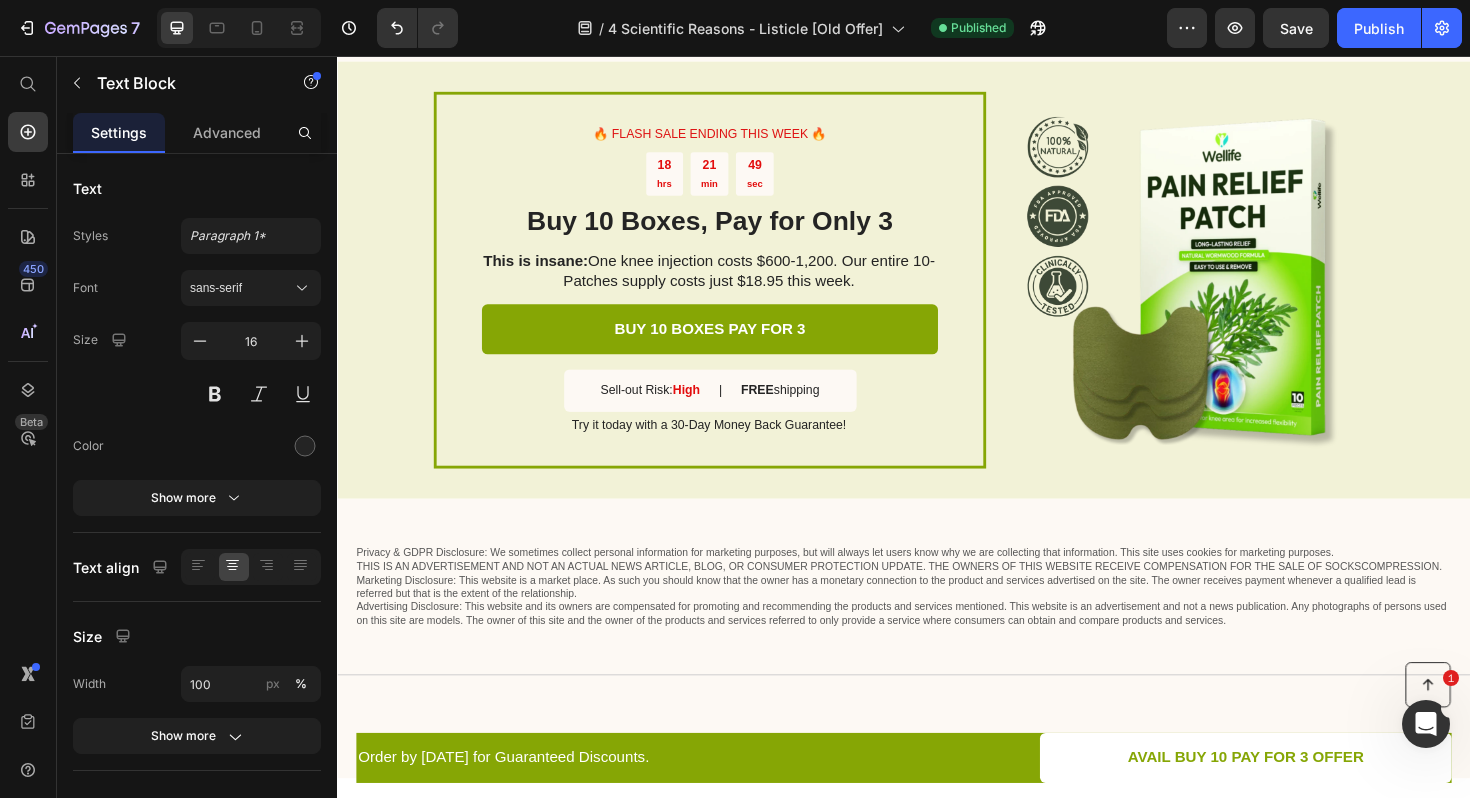 scroll, scrollTop: 3532, scrollLeft: 0, axis: vertical 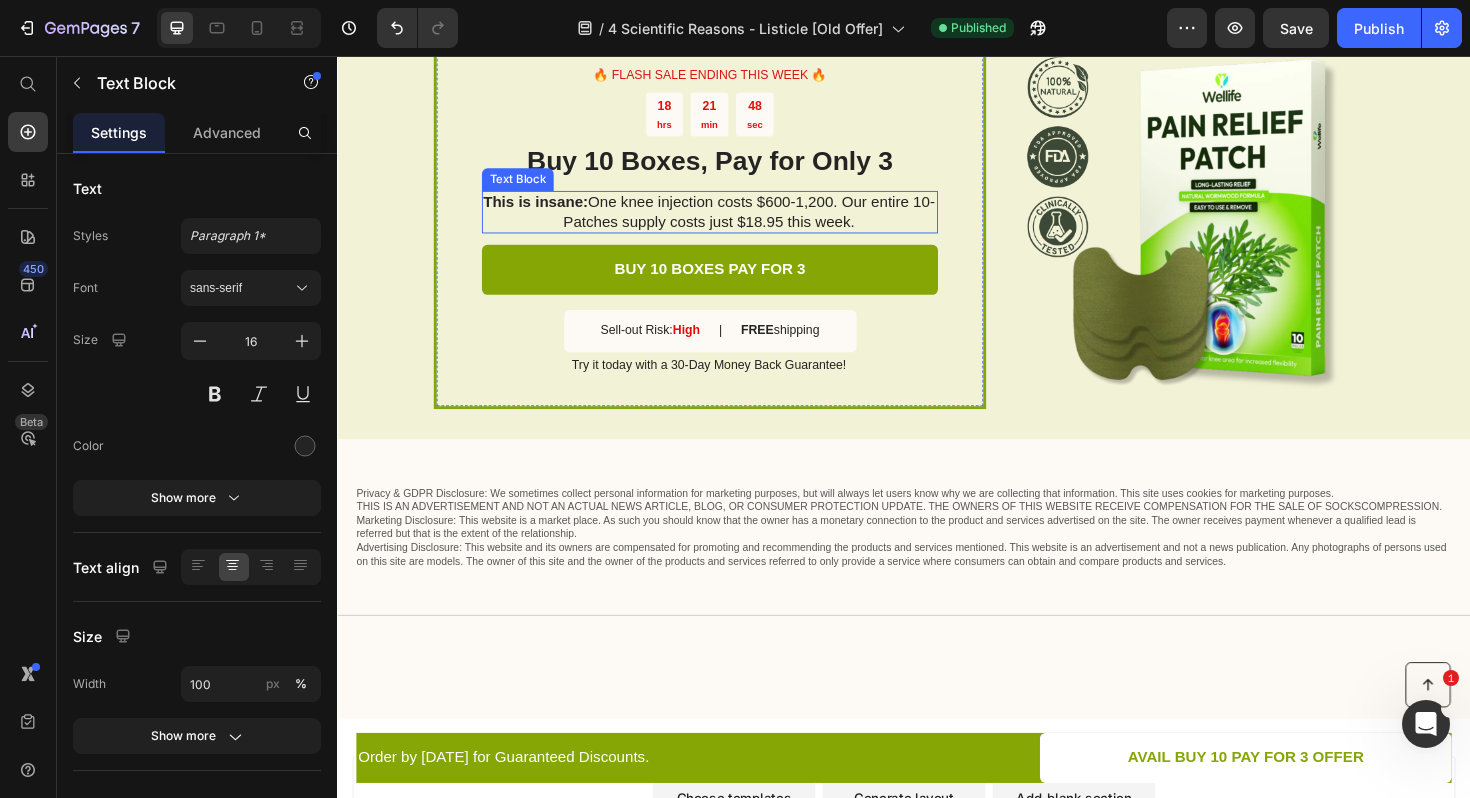 click on "This is insane:  One knee injection costs $600-1,200. Our entire 10-Patches supply costs just $18.95 this week." at bounding box center (730, 222) 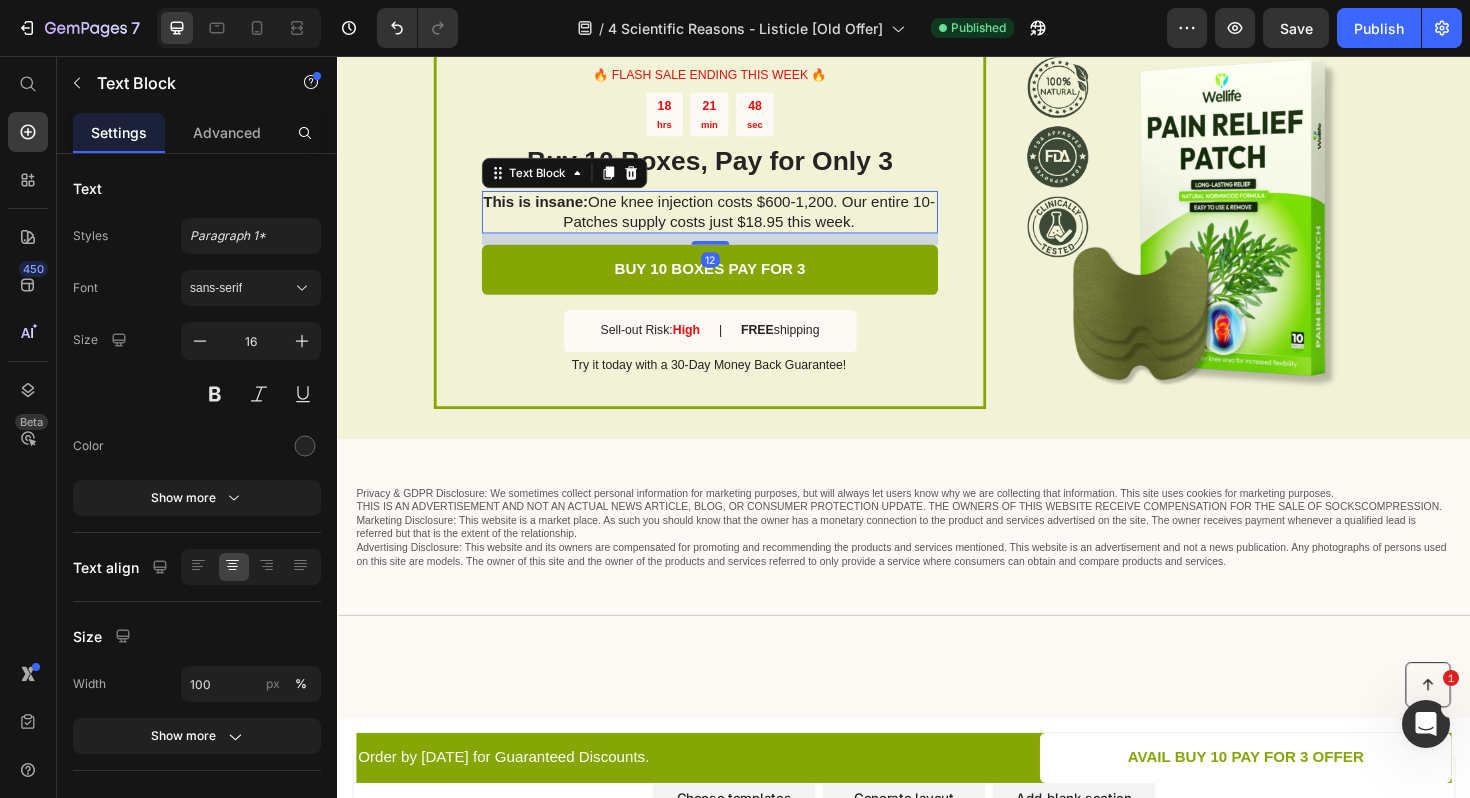 click on "This is insane:  One knee injection costs $600-1,200. Our entire 10-Patches supply costs just $18.95 this week." at bounding box center [730, 222] 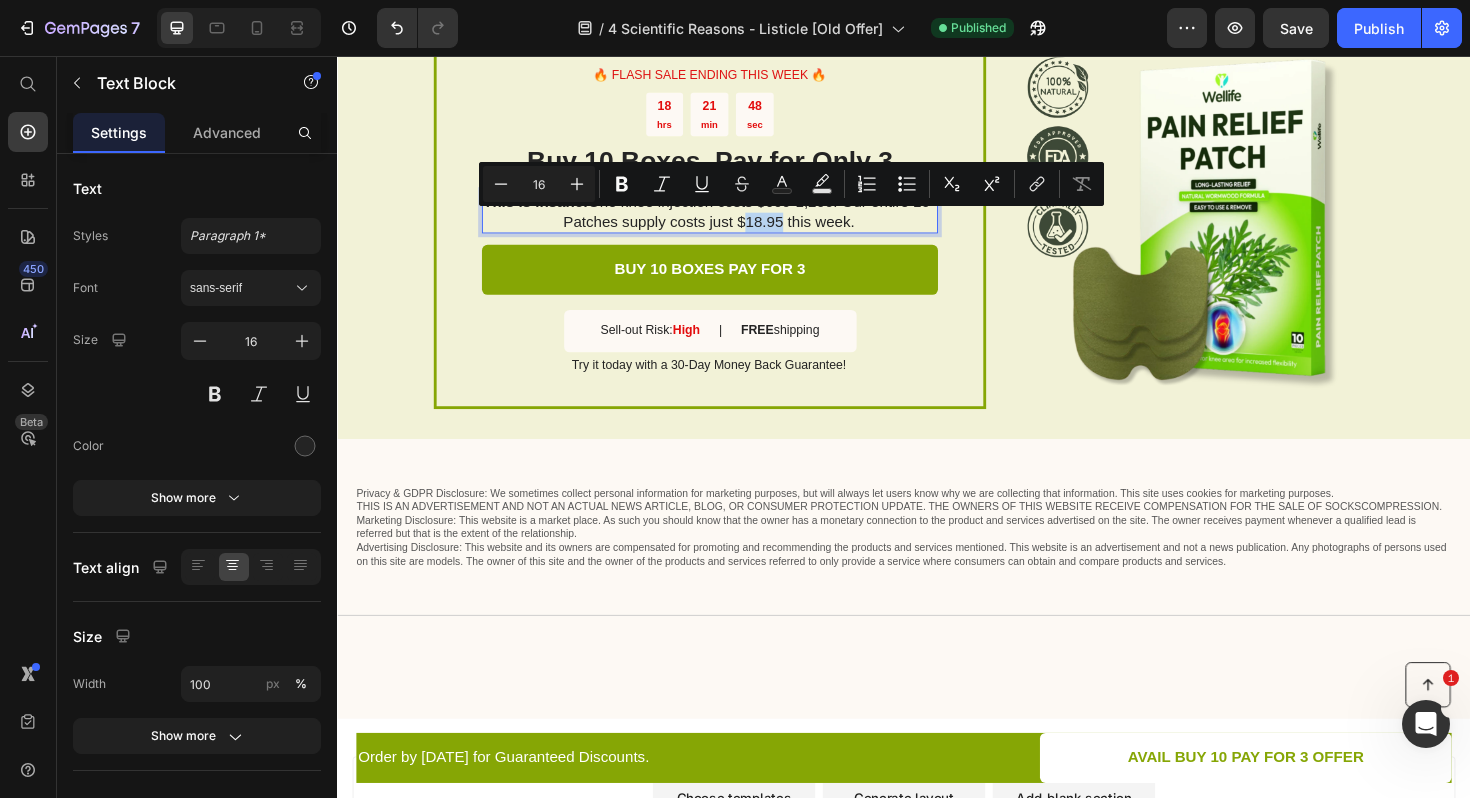 click on "This is insane:  One knee injection costs $600-1,200. Our entire 10-Patches supply costs just $18.95 this week." at bounding box center [730, 222] 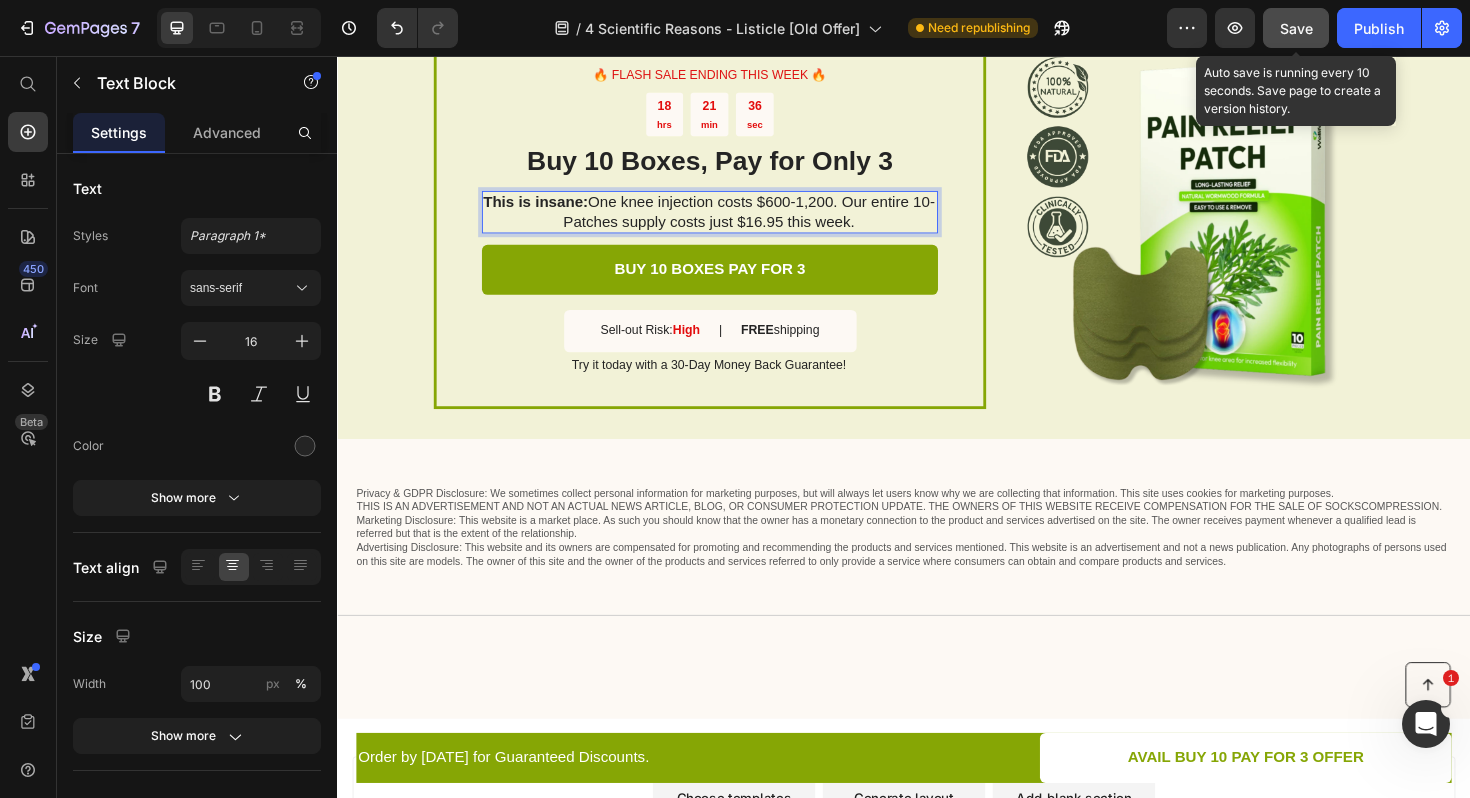 click on "Save" at bounding box center (1296, 28) 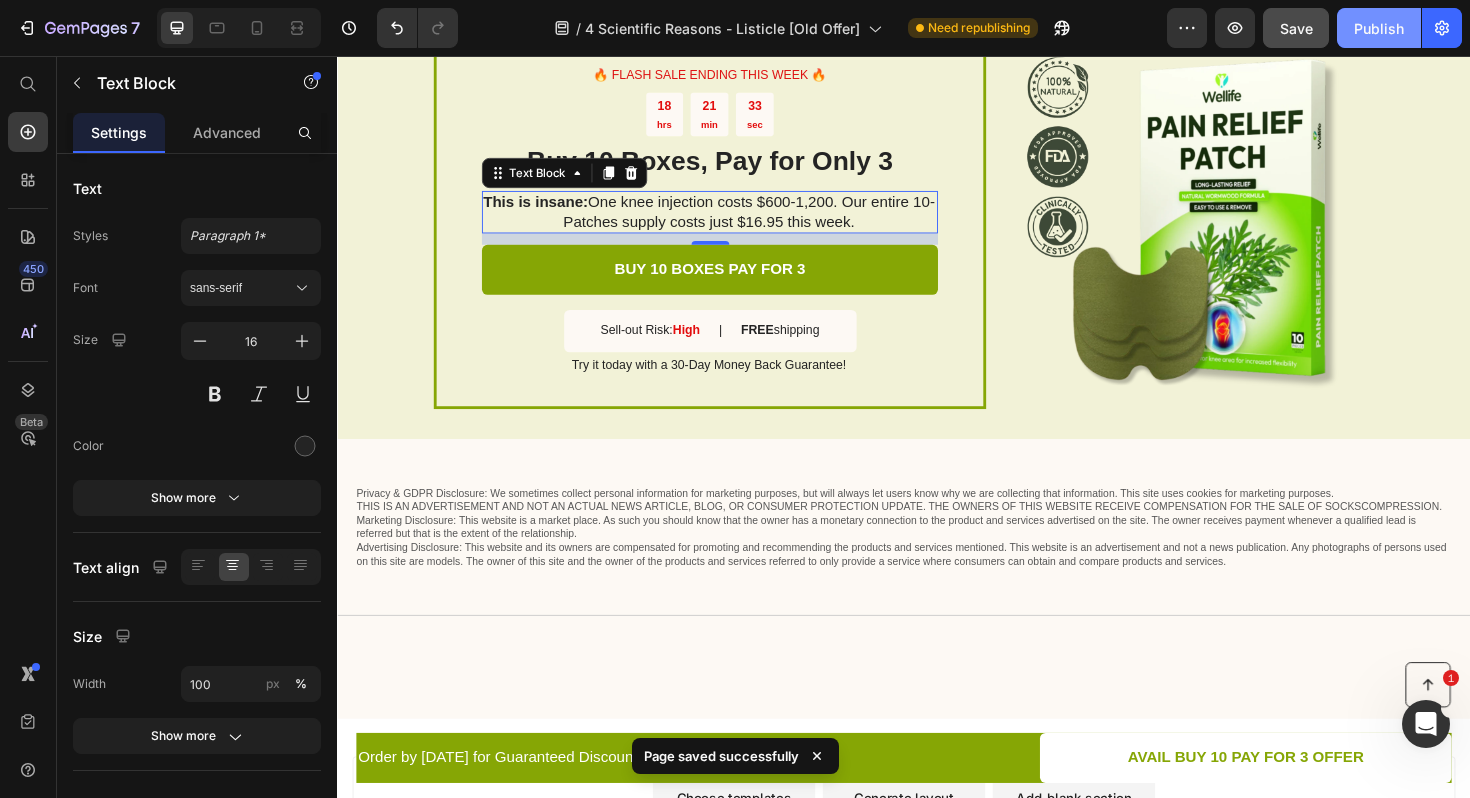 click on "Publish" at bounding box center [1379, 28] 